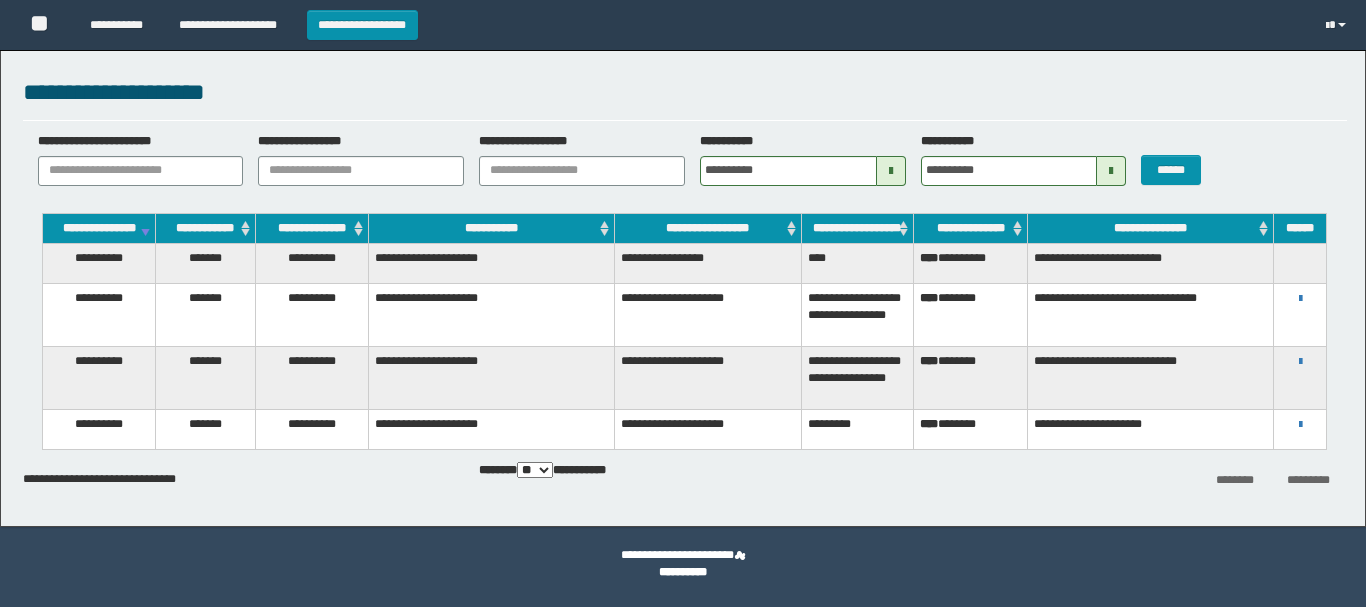 scroll, scrollTop: 0, scrollLeft: 0, axis: both 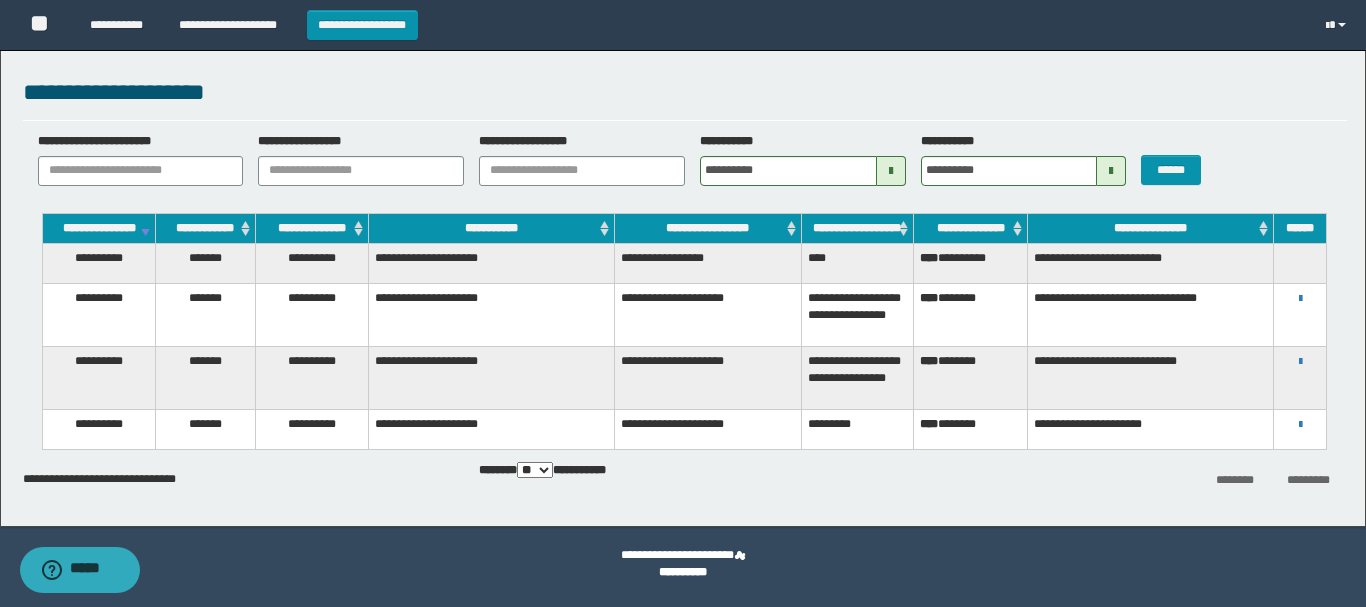 click on "**********" at bounding box center (905, 166) 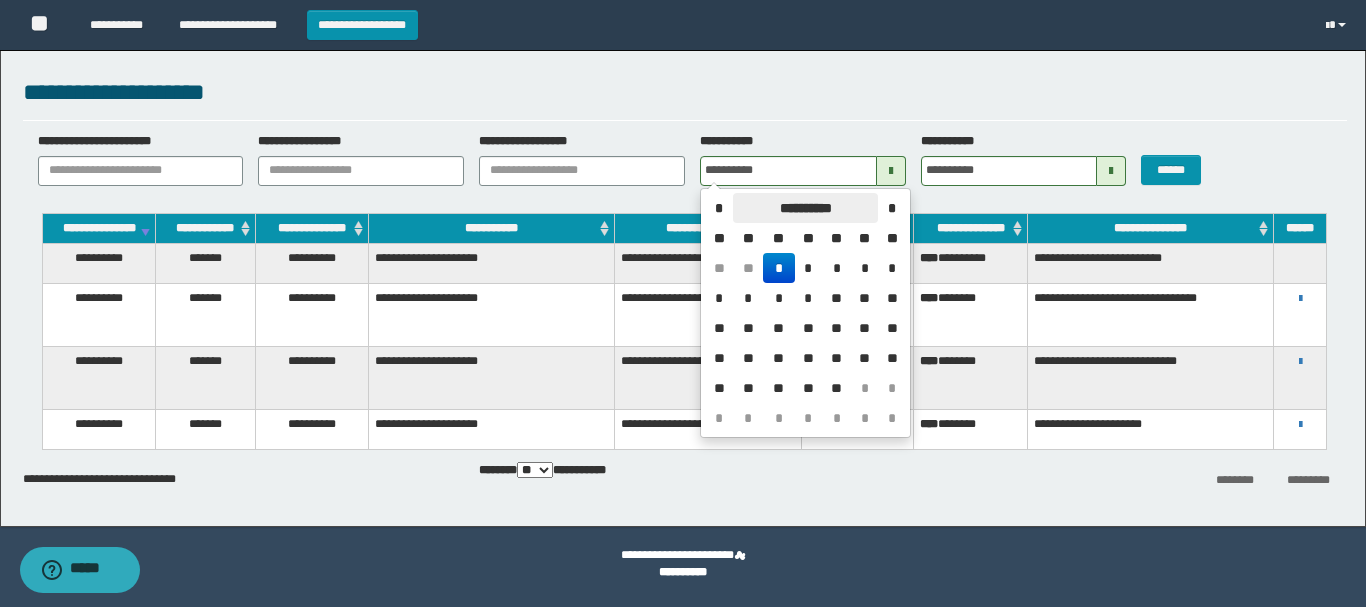 click on "**********" at bounding box center [805, 208] 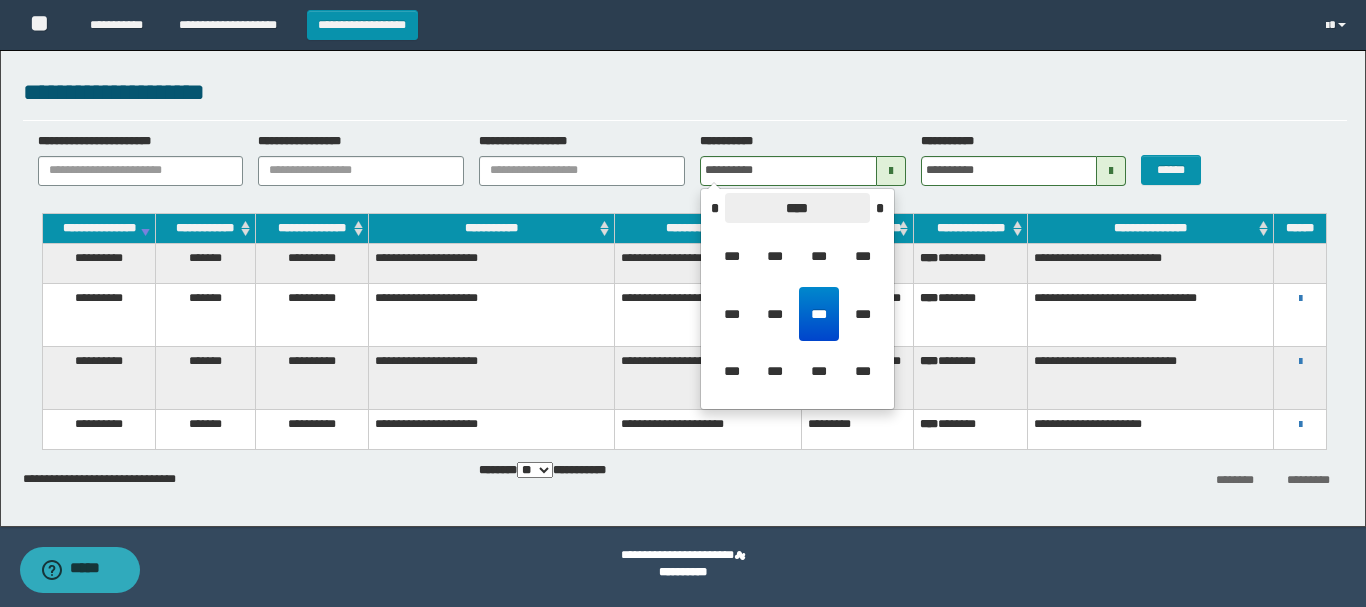 click on "****" at bounding box center (797, 208) 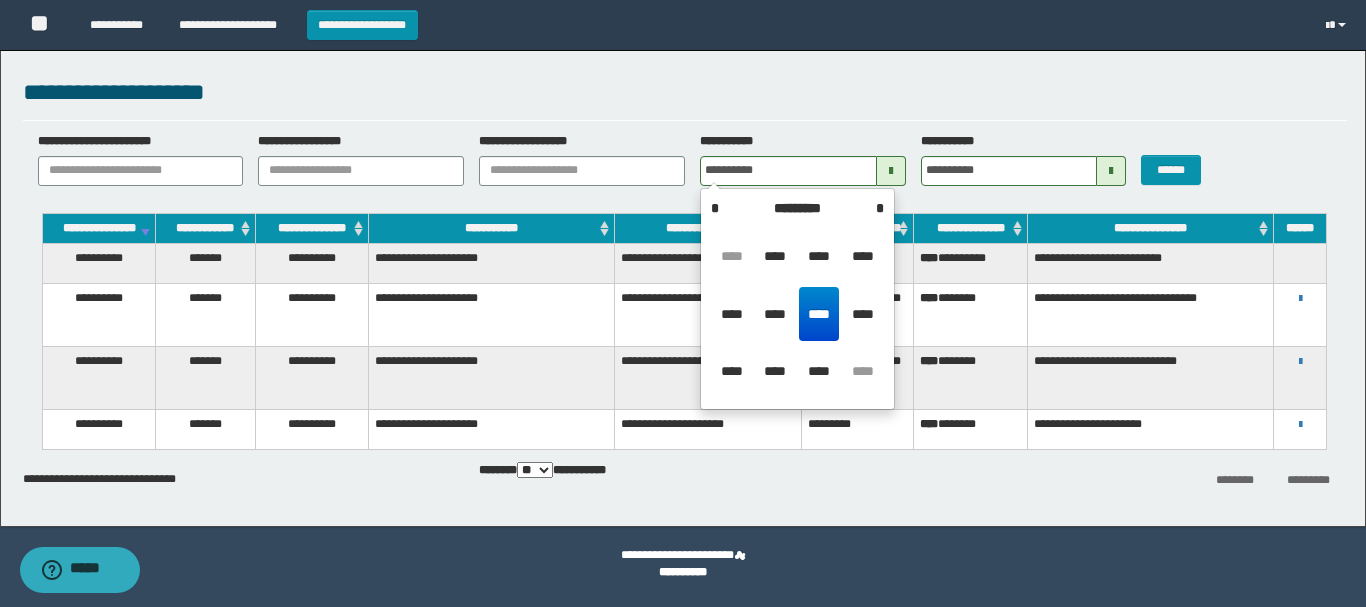 click on "****" at bounding box center (819, 314) 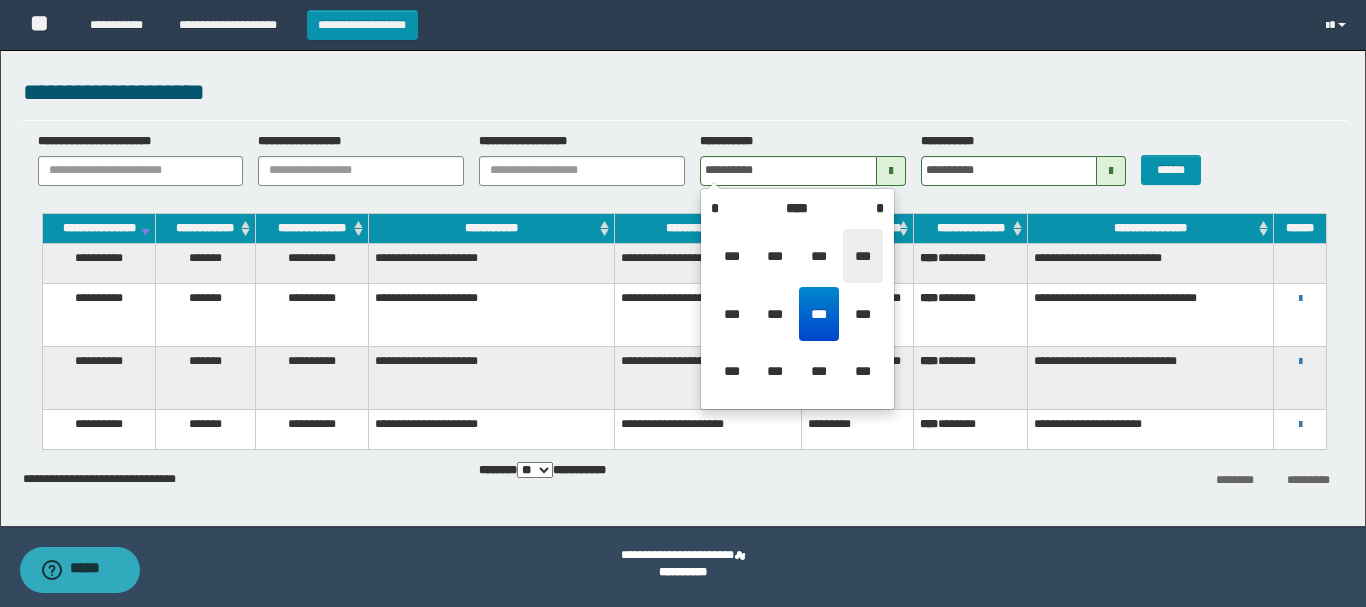 click on "***" at bounding box center [863, 256] 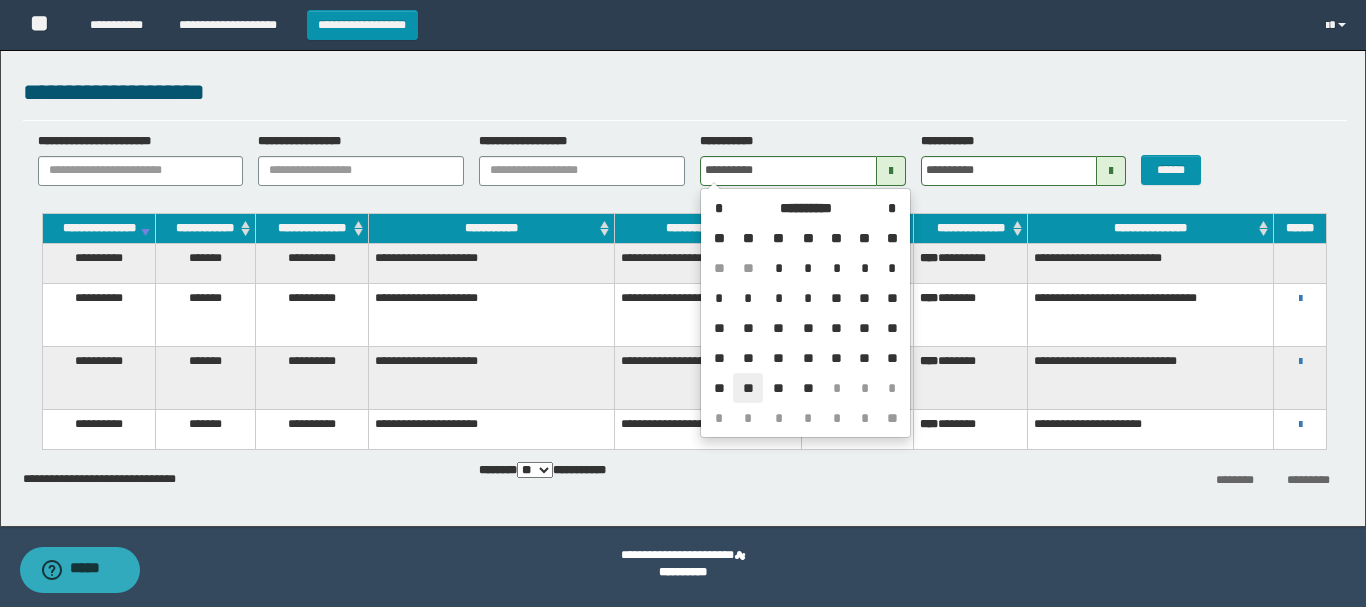 click on "**" at bounding box center (747, 388) 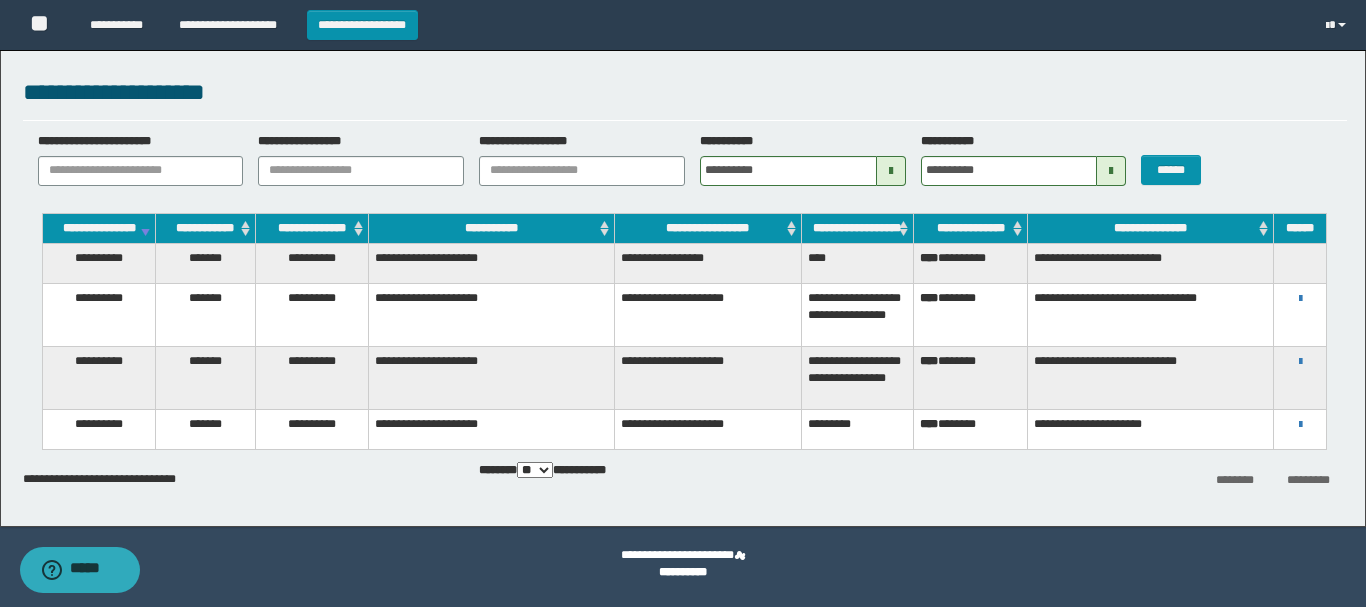 click at bounding box center (1111, 171) 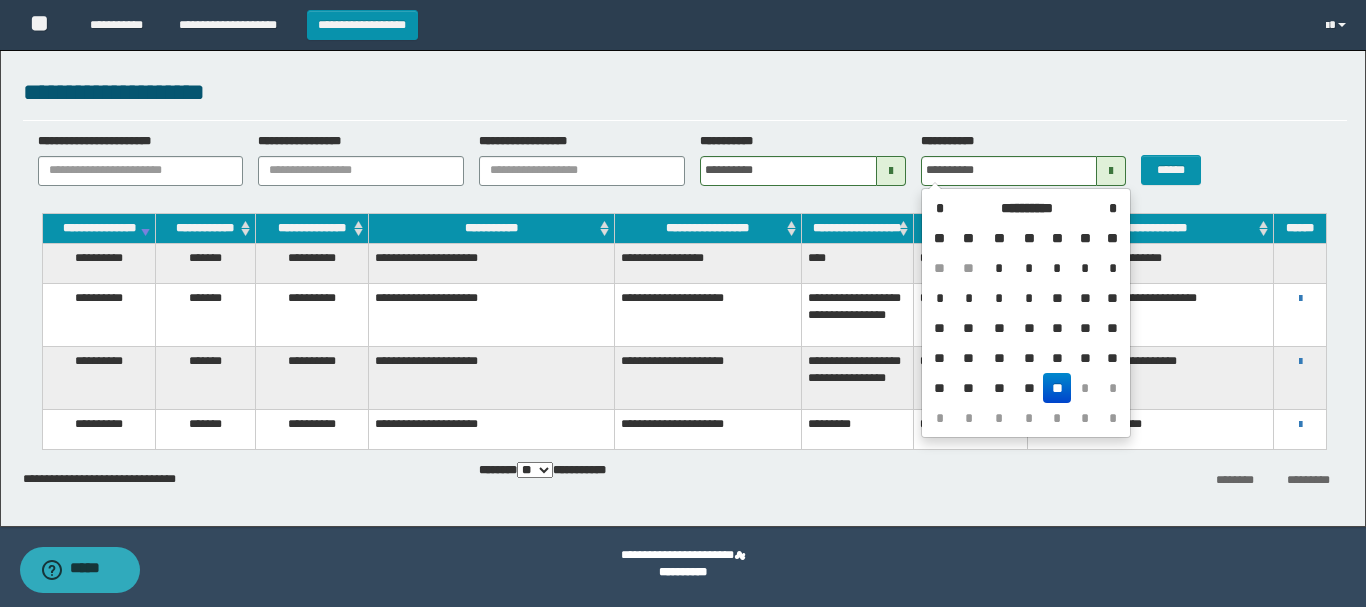 click at bounding box center (891, 171) 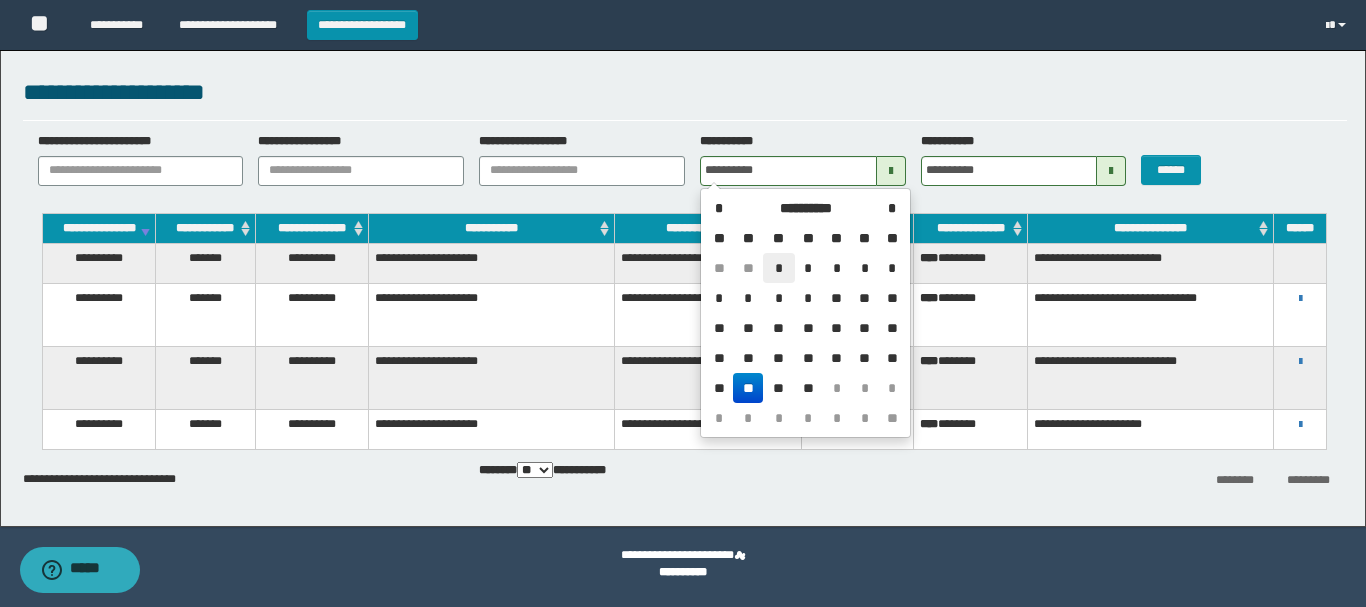 click on "*" at bounding box center (779, 268) 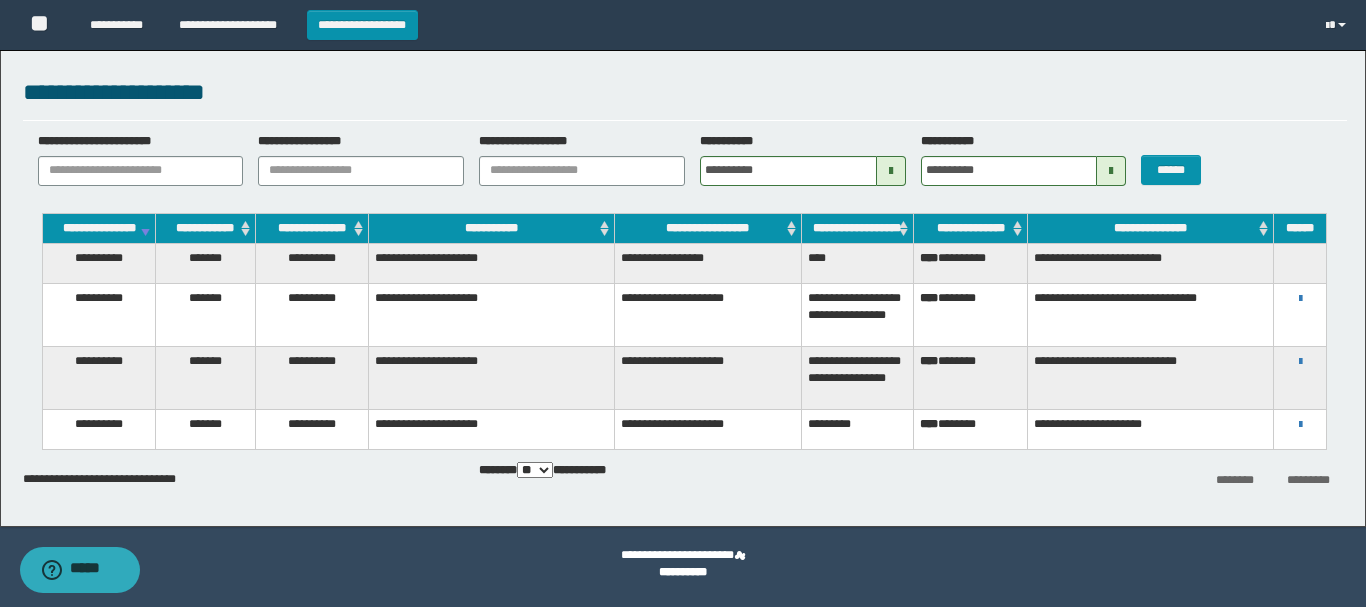 click at bounding box center (1111, 171) 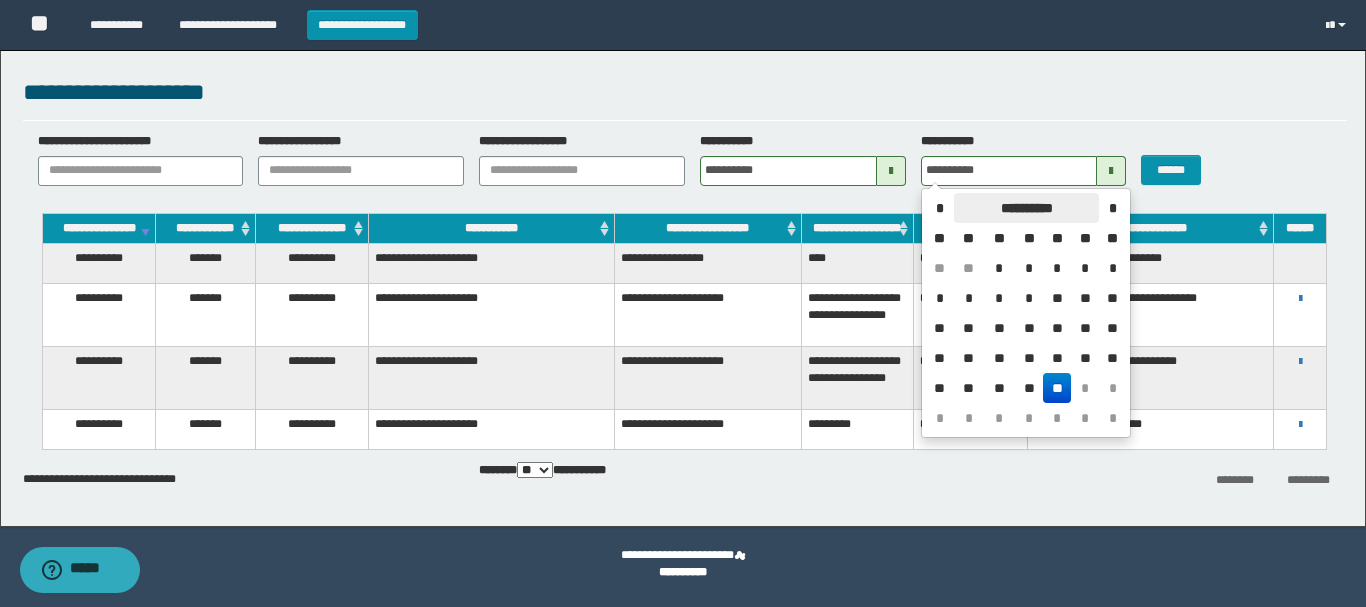 click on "**********" at bounding box center [1026, 208] 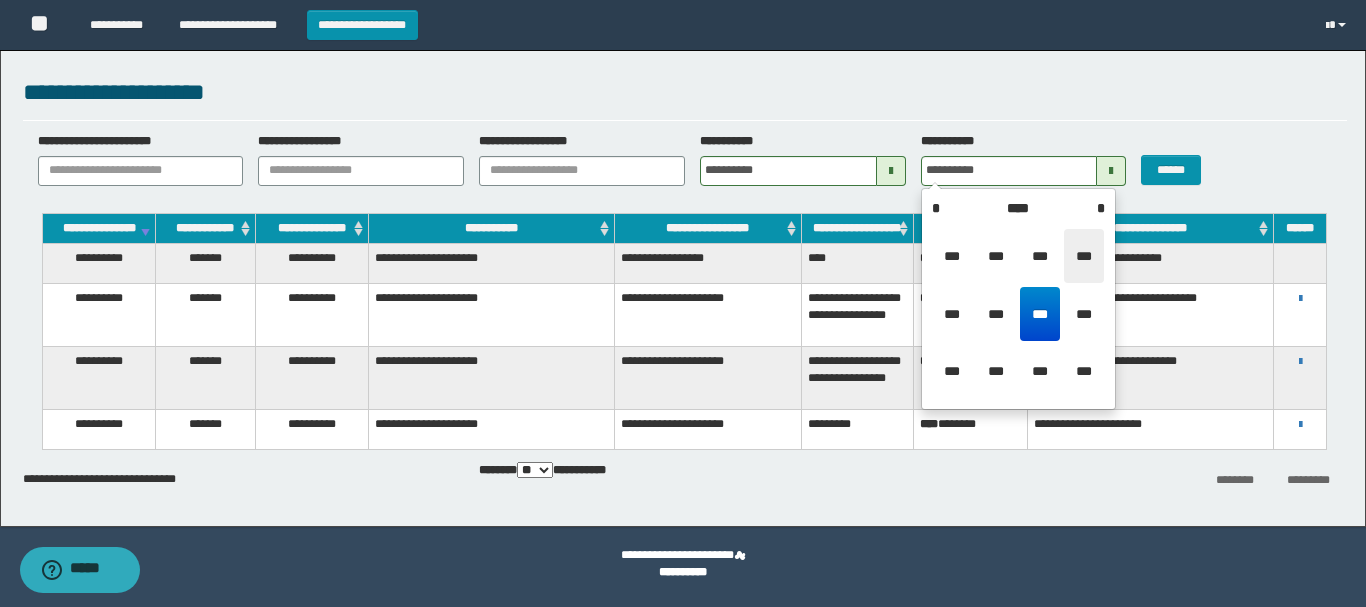 click on "***" at bounding box center (1084, 256) 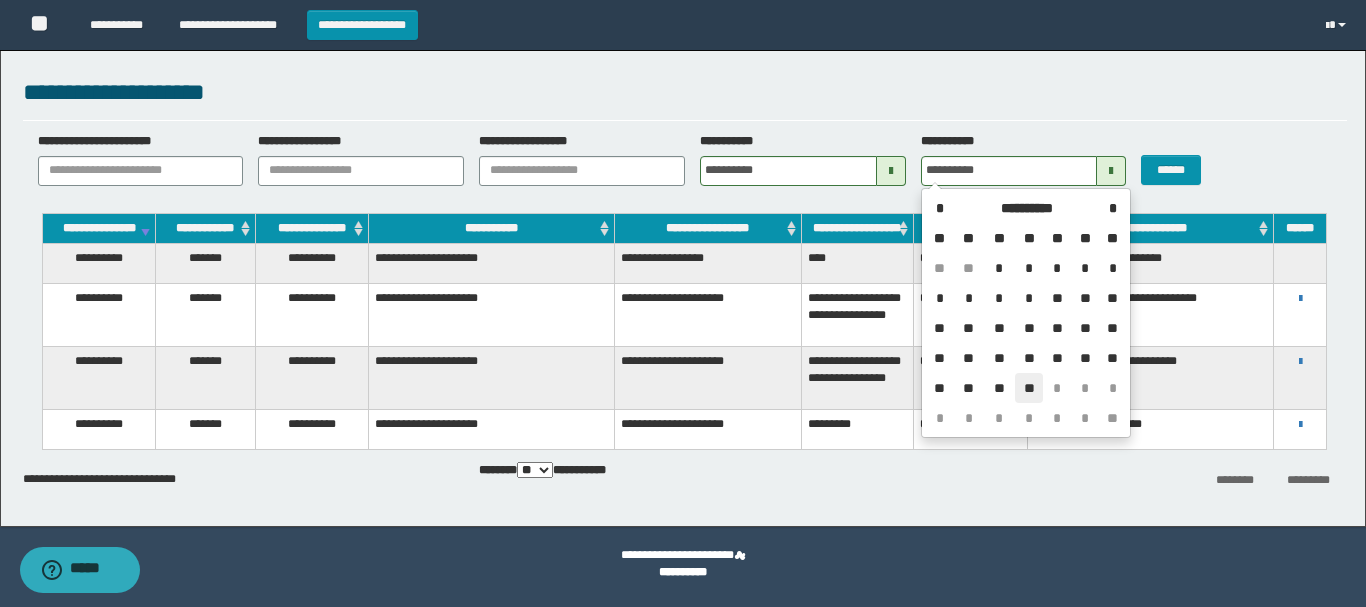 click on "**" at bounding box center [1029, 388] 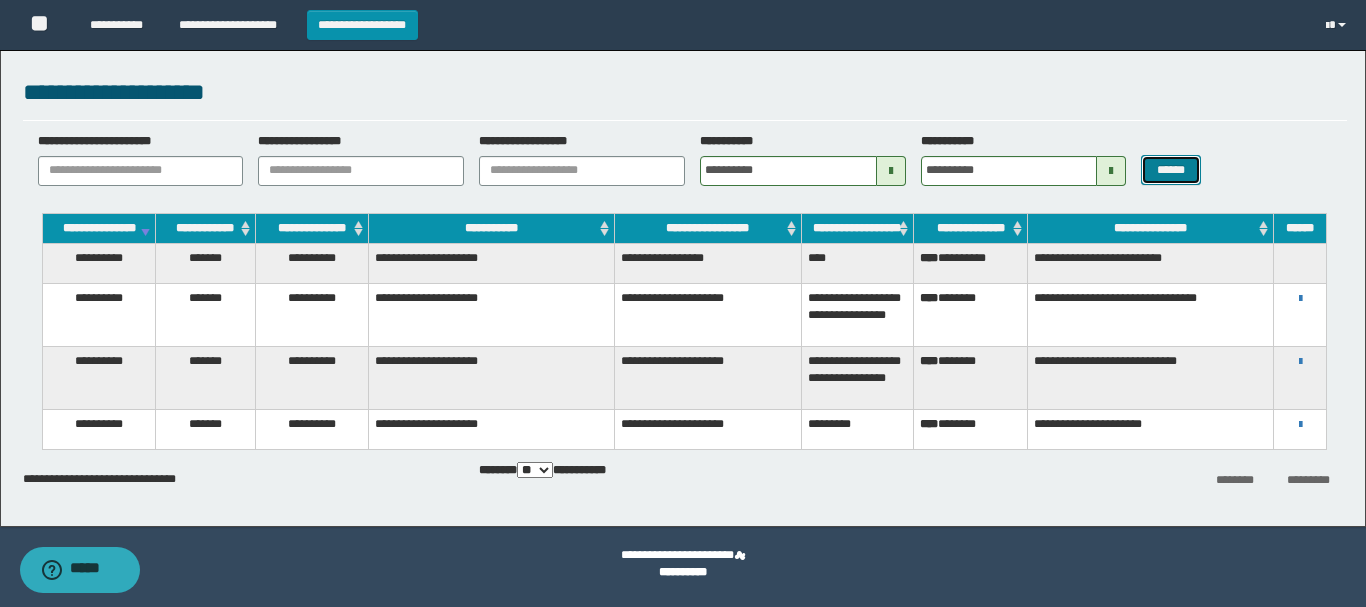 click on "******" at bounding box center [1170, 170] 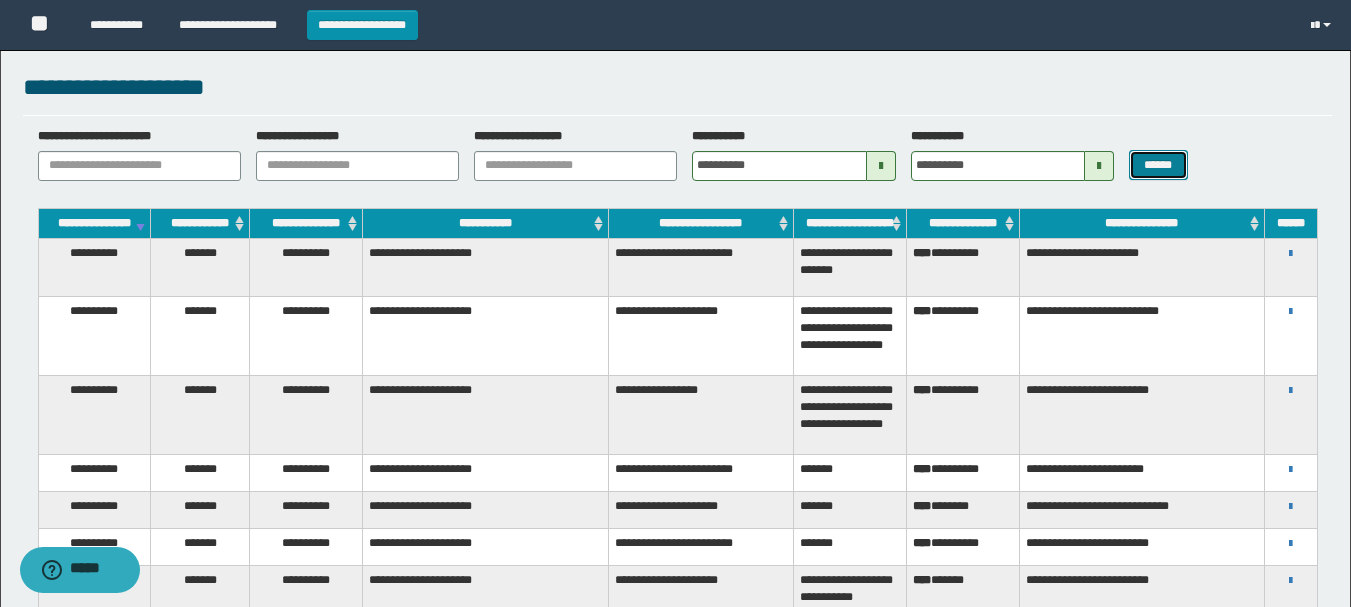 scroll, scrollTop: 0, scrollLeft: 0, axis: both 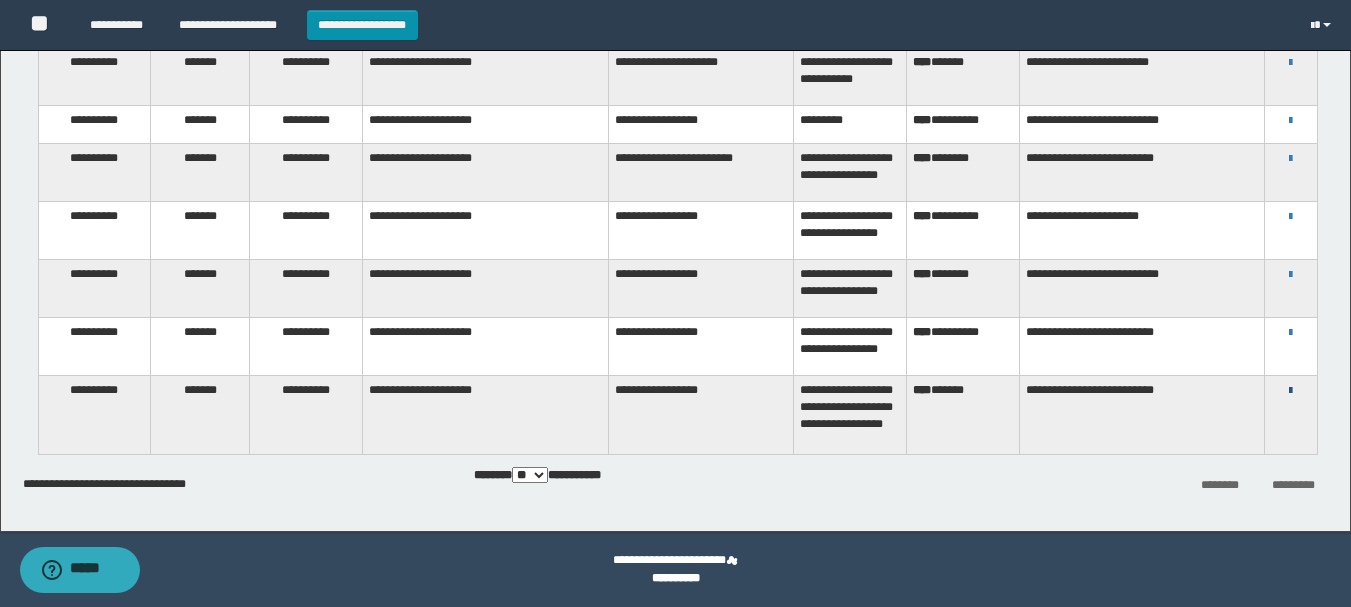 click at bounding box center [1290, 391] 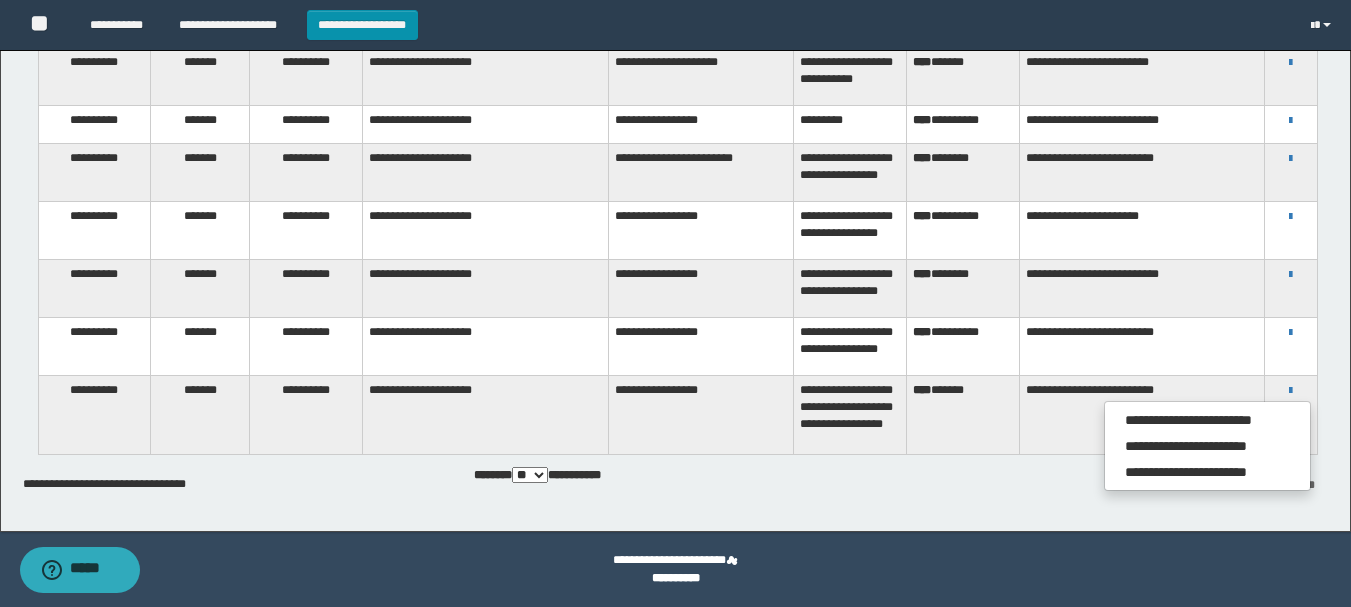click on "*** *******" at bounding box center [962, 415] 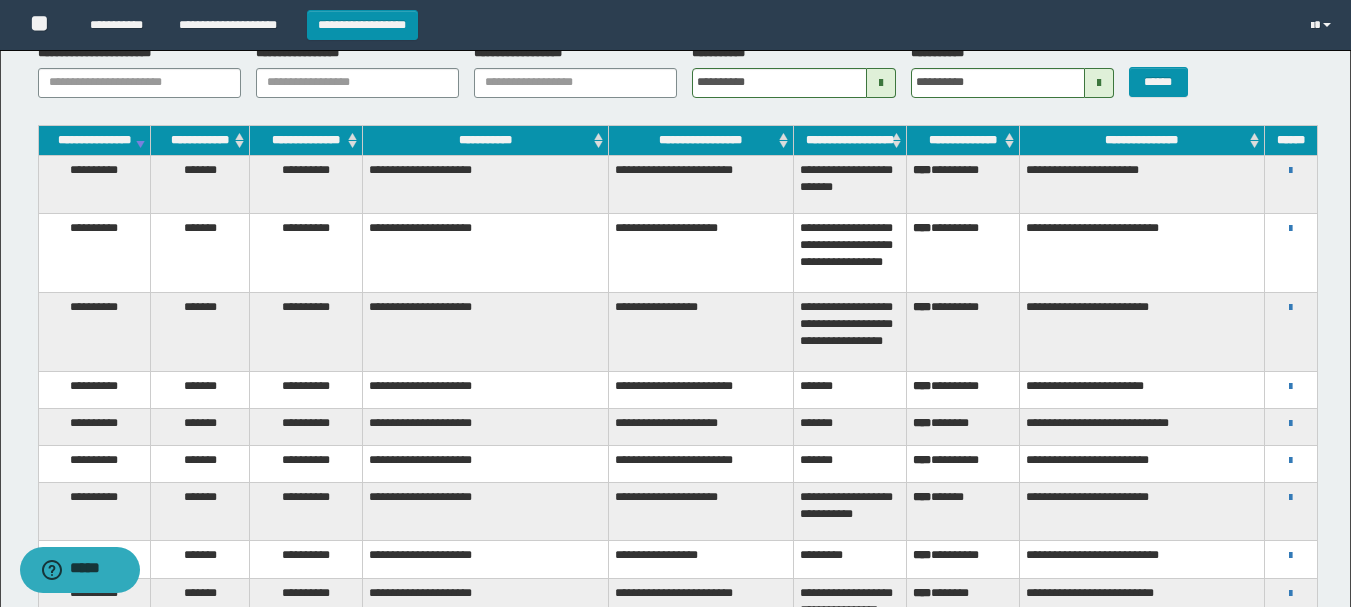 scroll, scrollTop: 123, scrollLeft: 0, axis: vertical 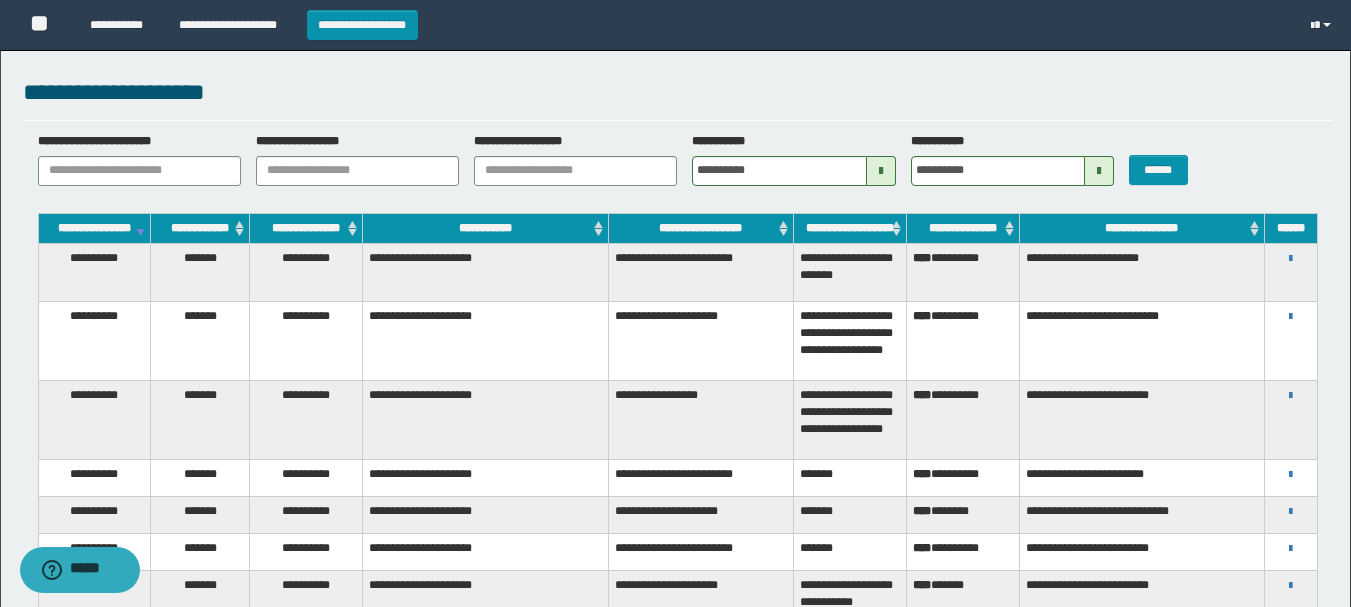 click at bounding box center (881, 171) 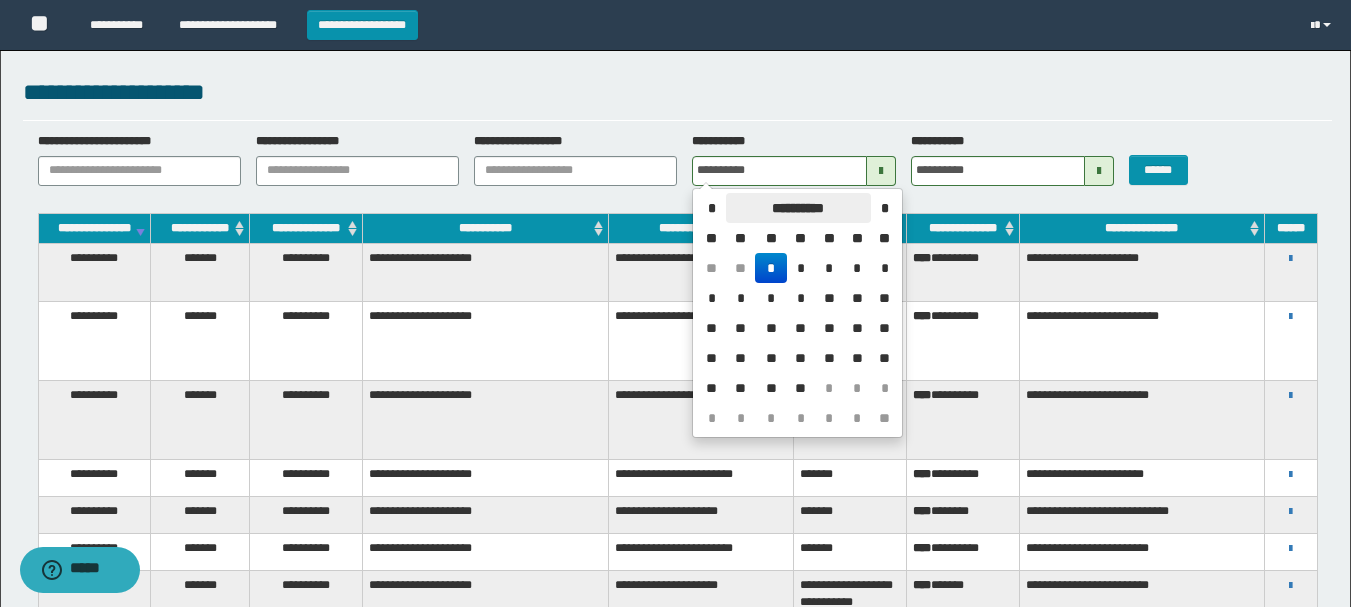click on "**********" at bounding box center (798, 208) 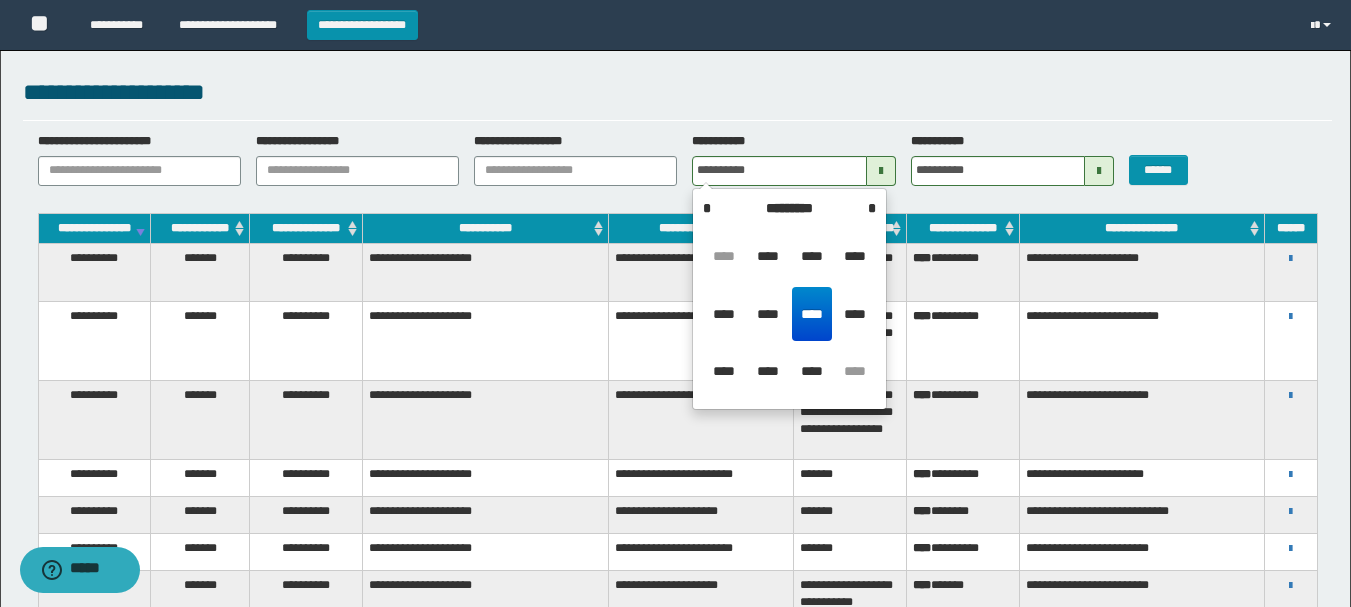 click on "****" at bounding box center (812, 314) 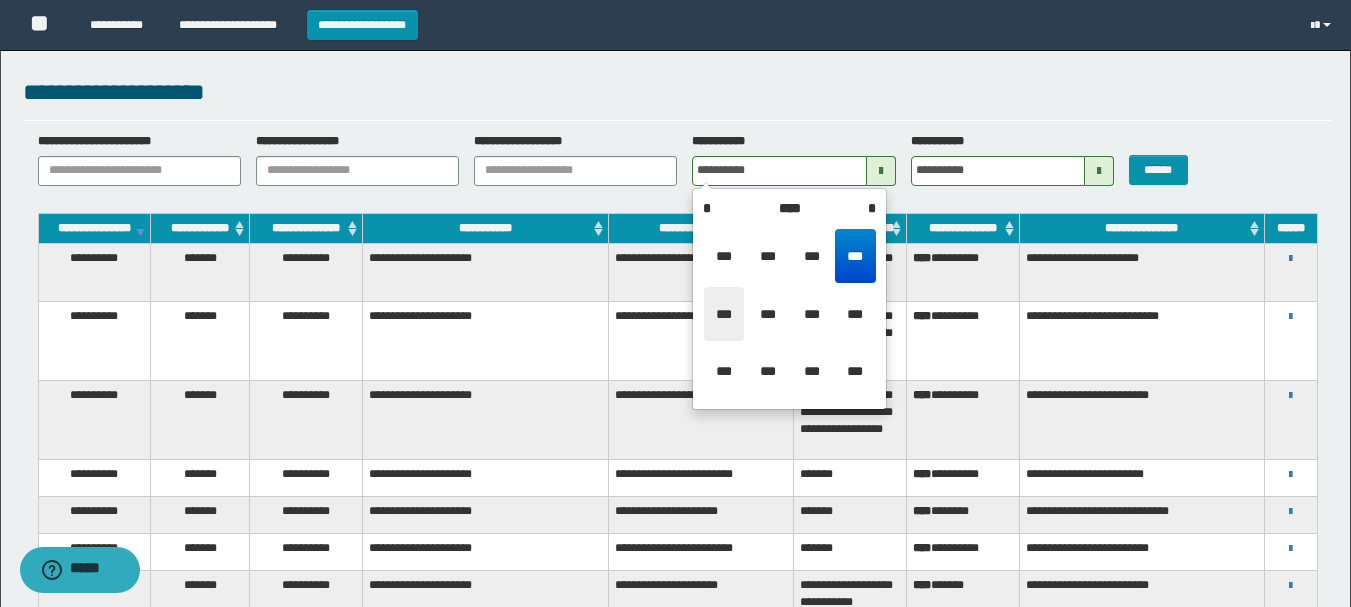 click on "***" at bounding box center (724, 314) 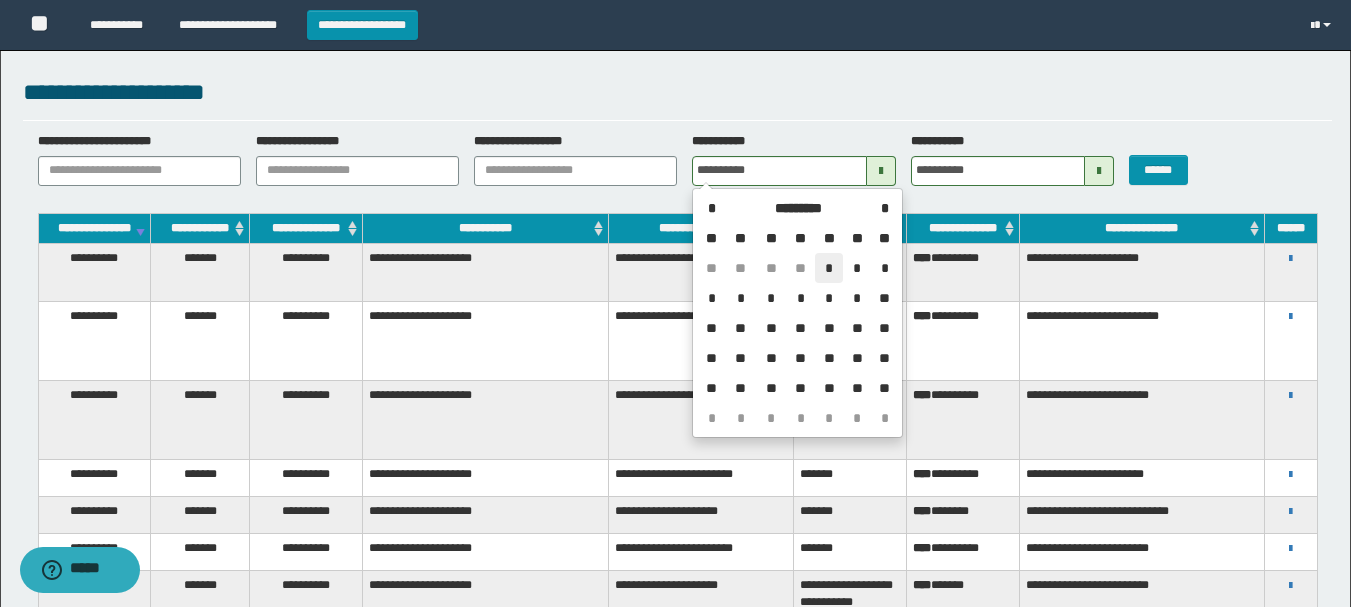 click on "*" at bounding box center [829, 268] 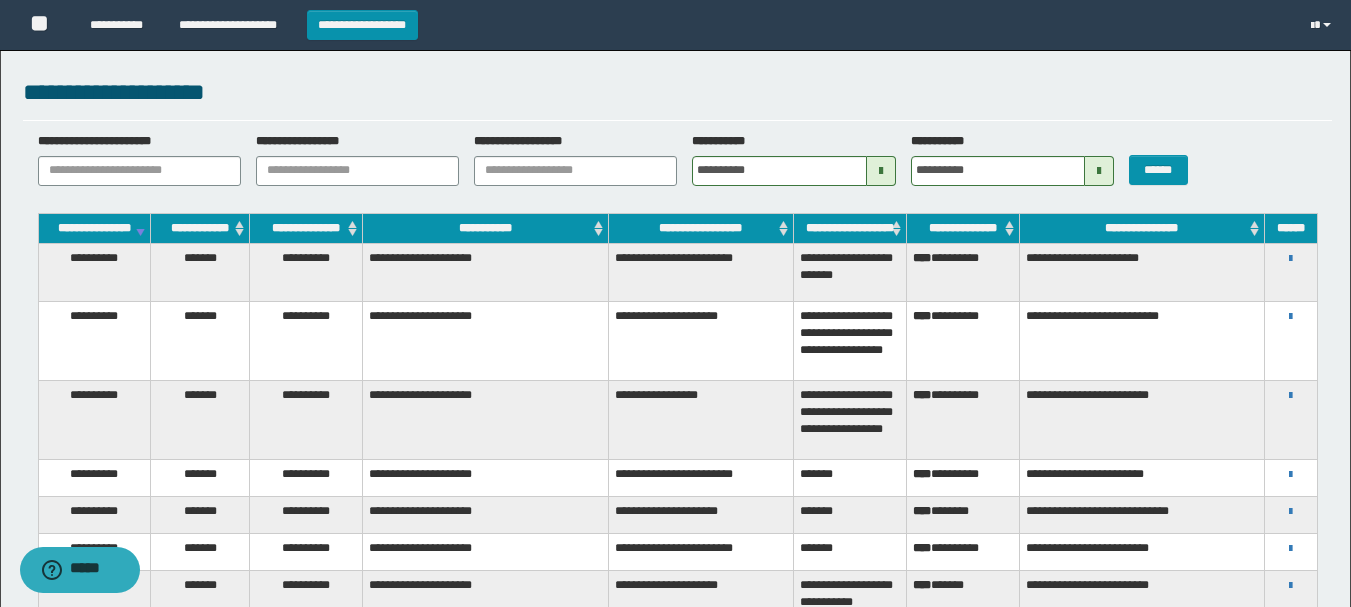 click at bounding box center (1099, 171) 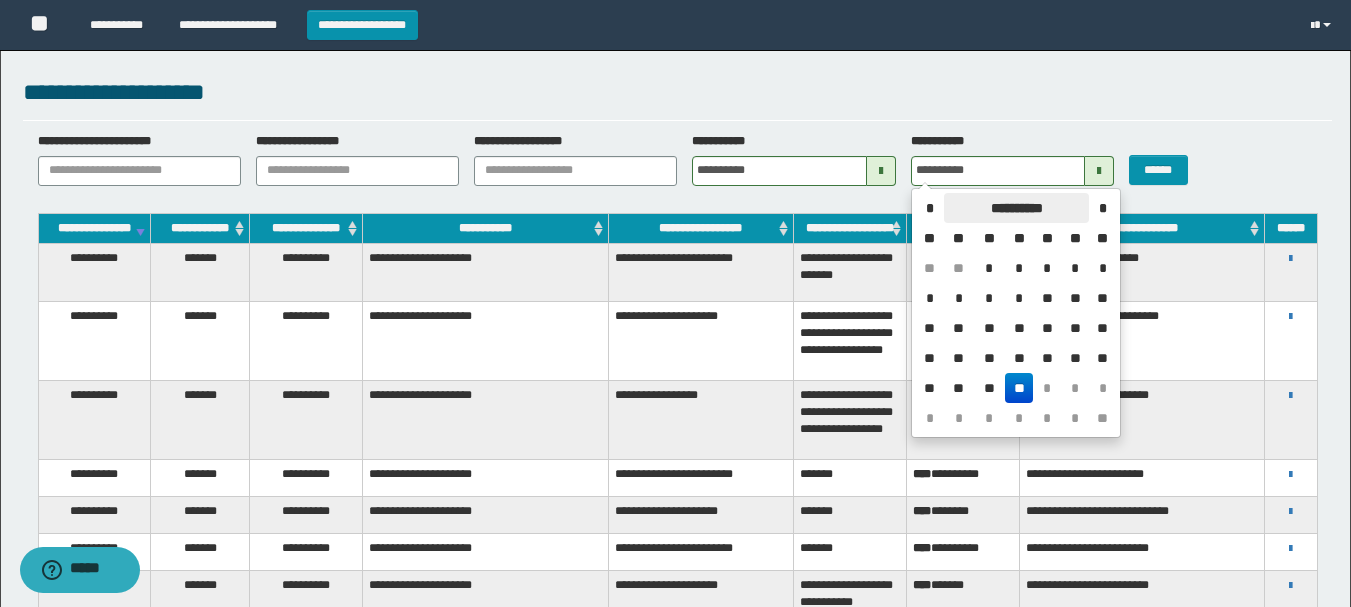 click on "**********" at bounding box center (1016, 208) 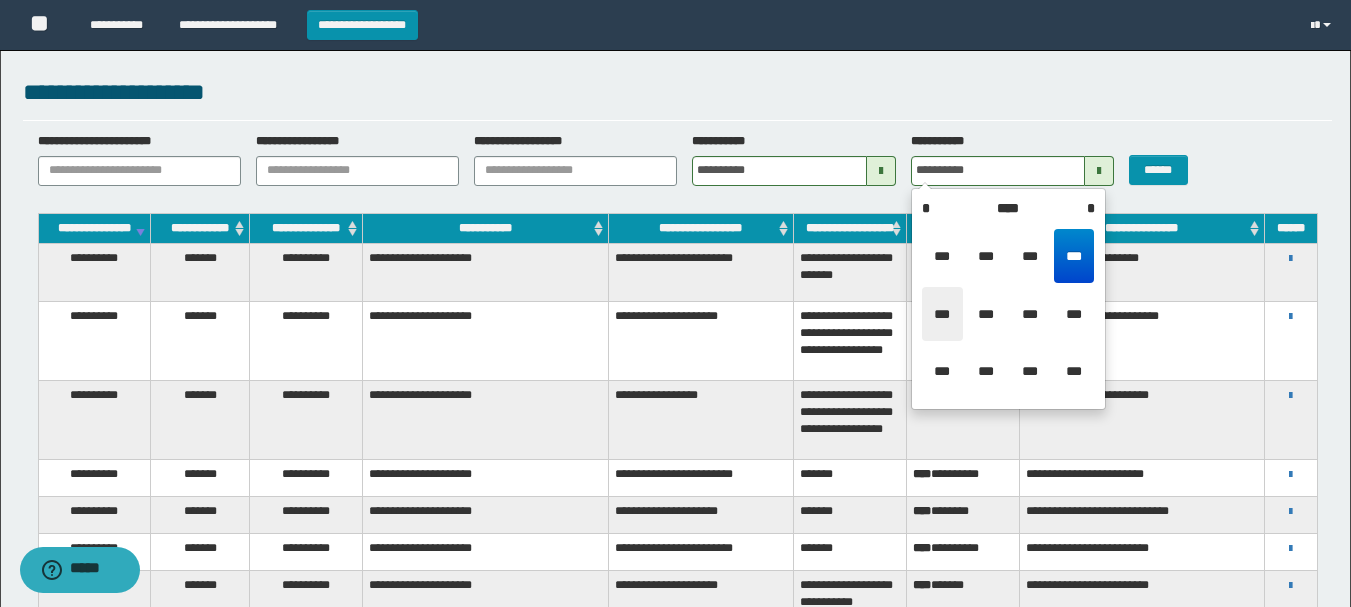 click on "***" at bounding box center [942, 314] 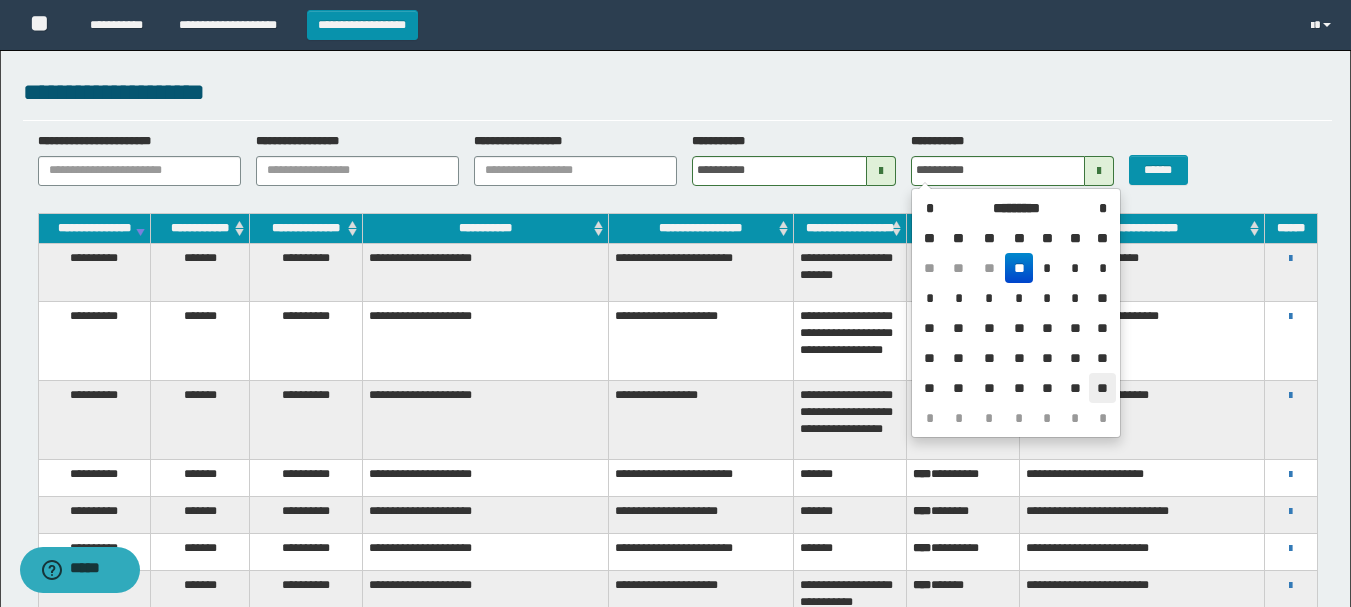click on "**" at bounding box center (1102, 388) 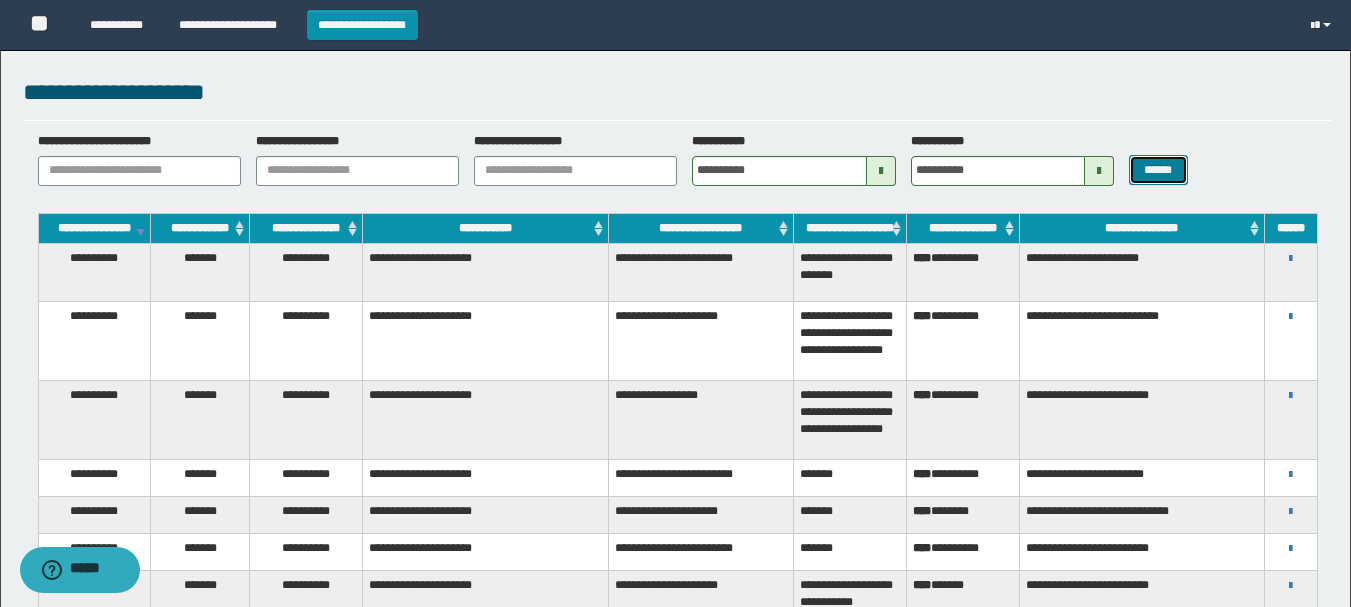 click on "******" at bounding box center (1158, 170) 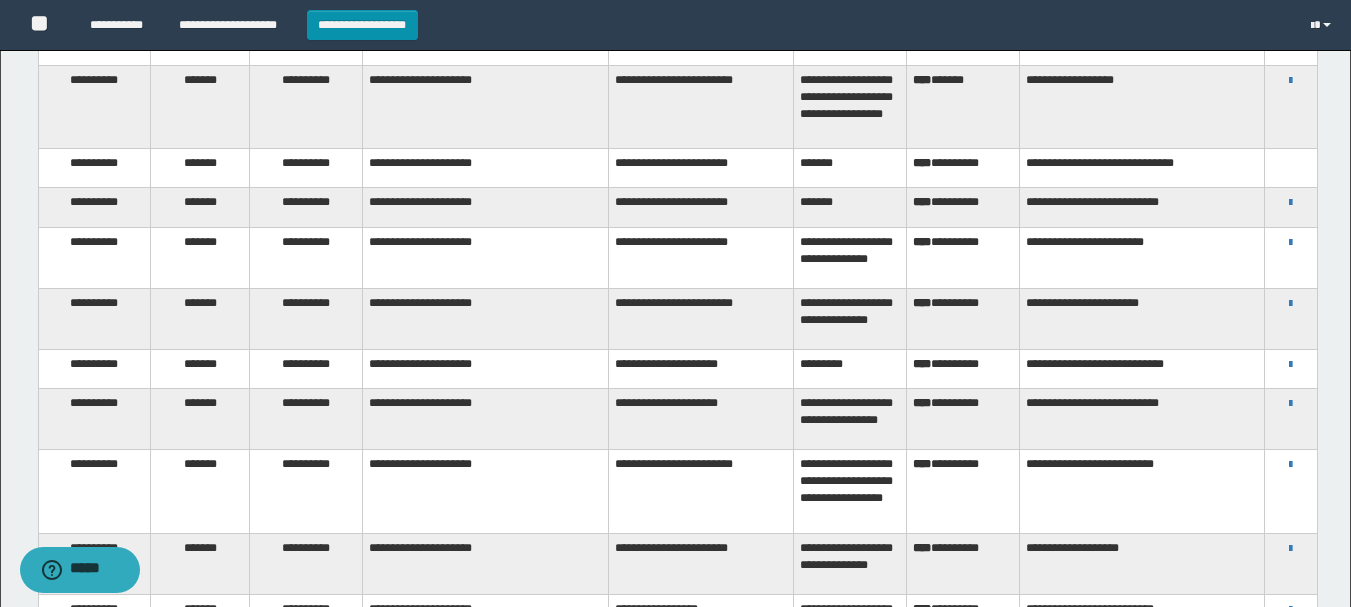scroll, scrollTop: 767, scrollLeft: 0, axis: vertical 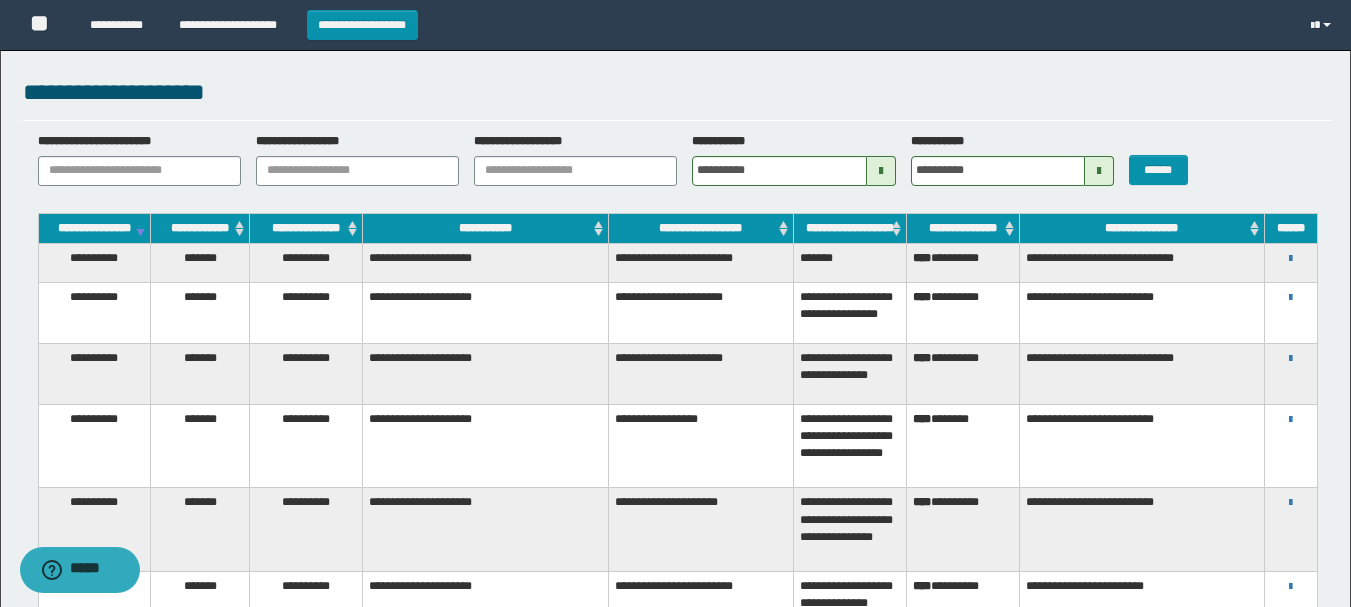 click at bounding box center (881, 171) 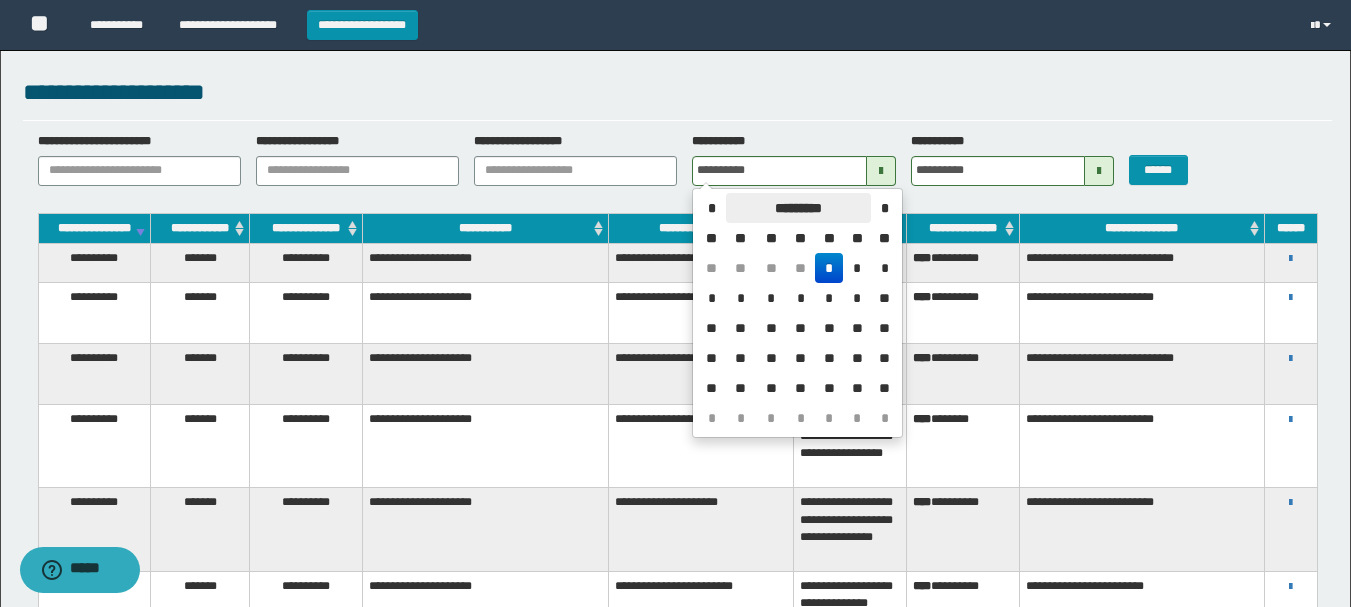 click on "*********" at bounding box center [798, 208] 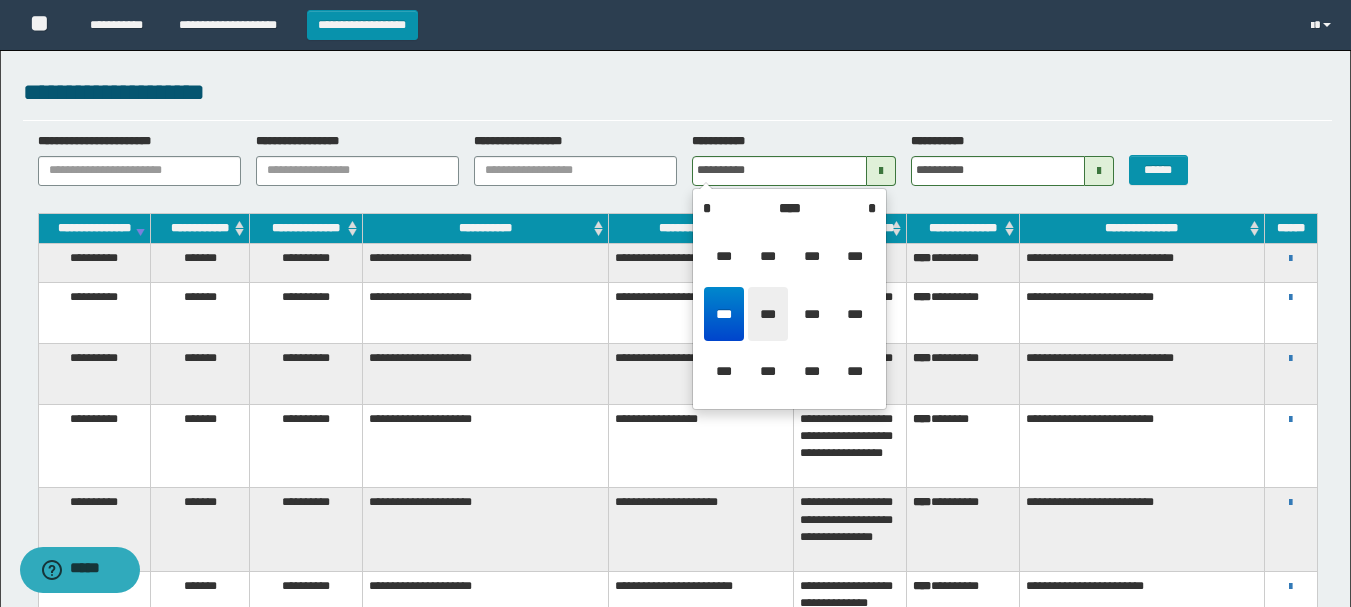 click on "***" at bounding box center [768, 314] 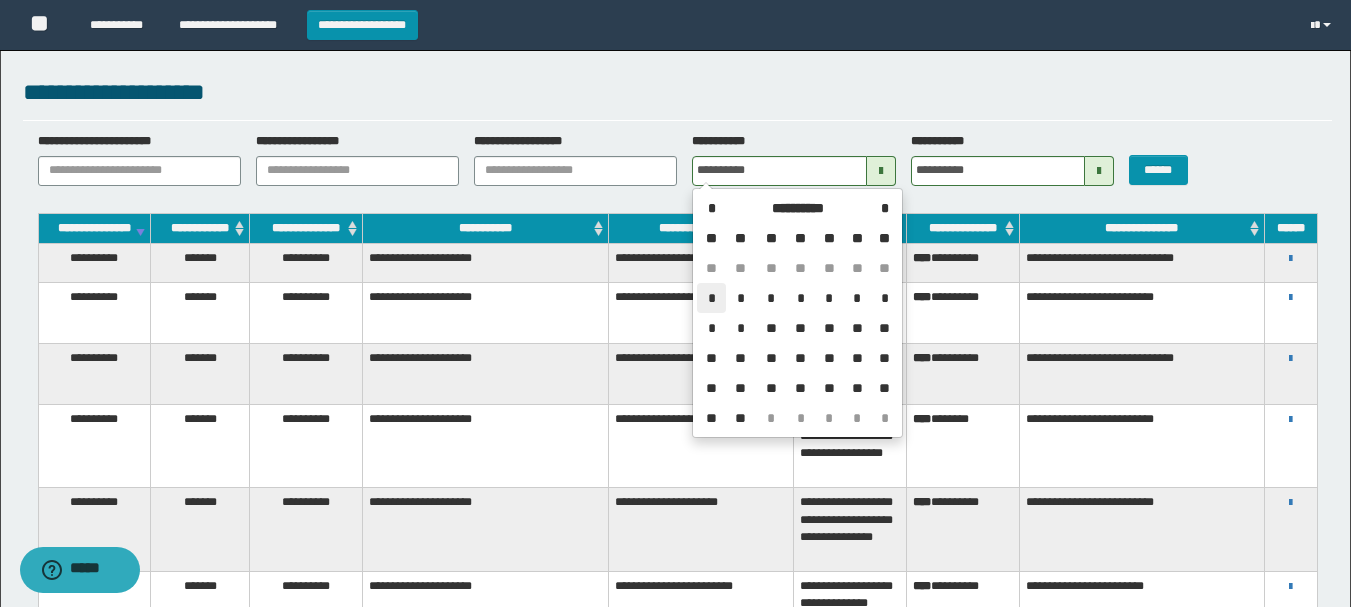 click on "*" at bounding box center [711, 298] 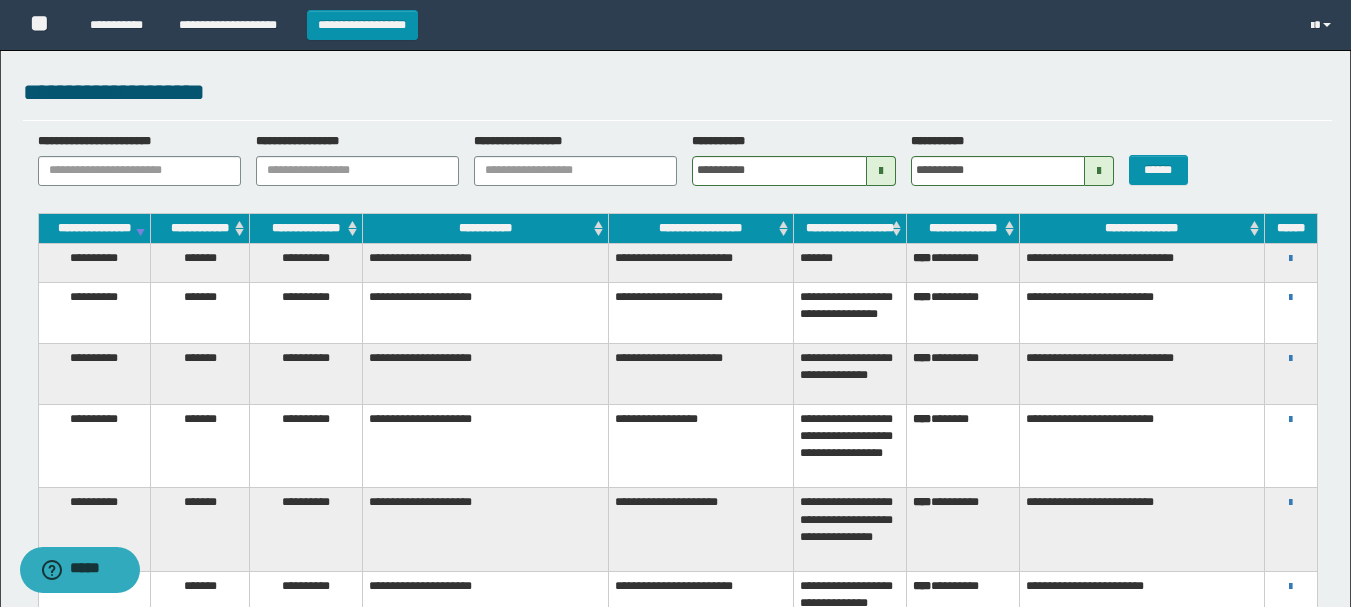 click at bounding box center (1099, 171) 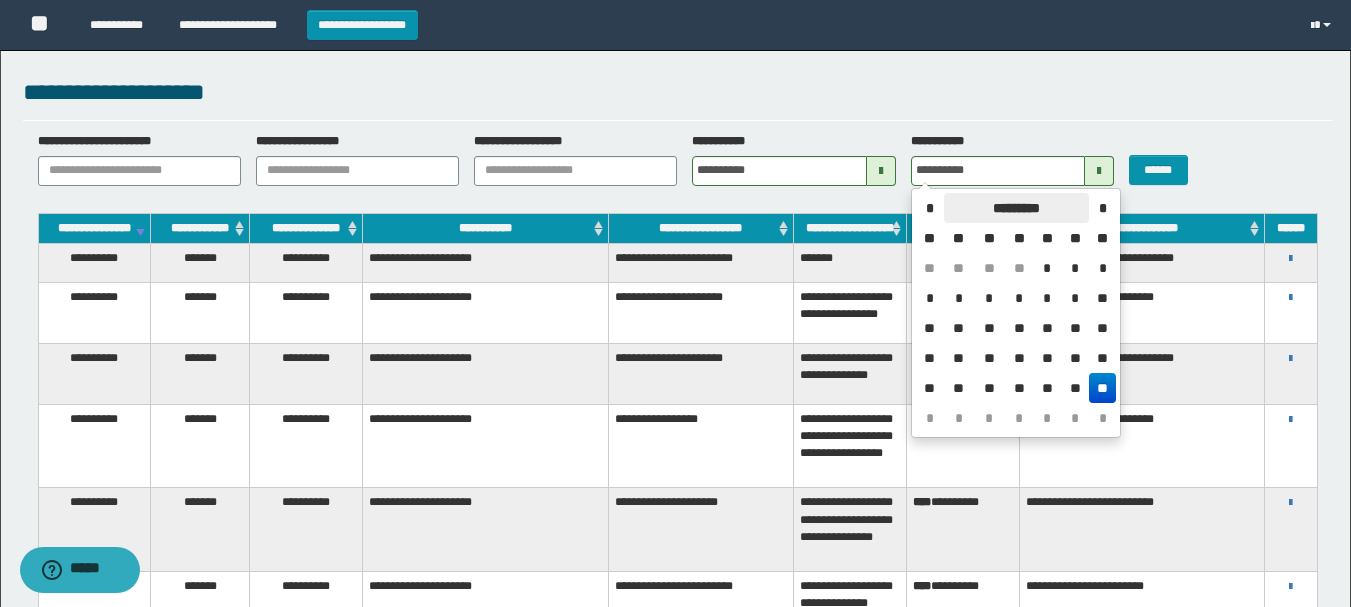click on "*********" at bounding box center [1016, 208] 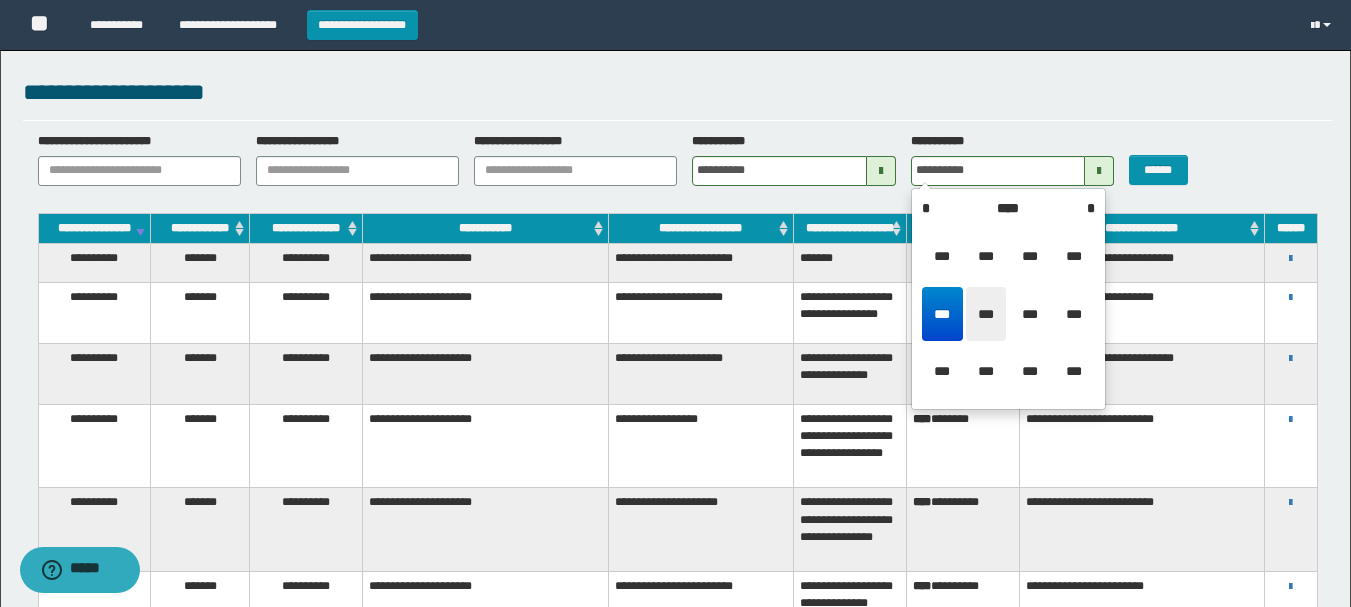click on "***" at bounding box center (986, 314) 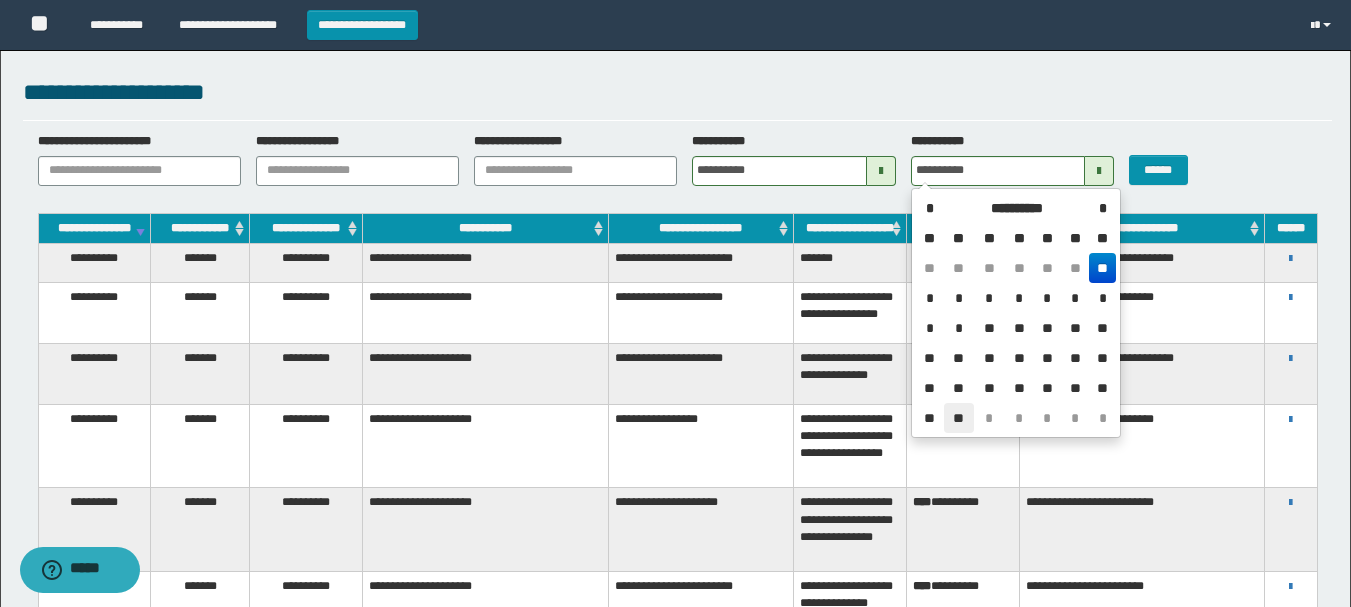 click on "**" at bounding box center (958, 418) 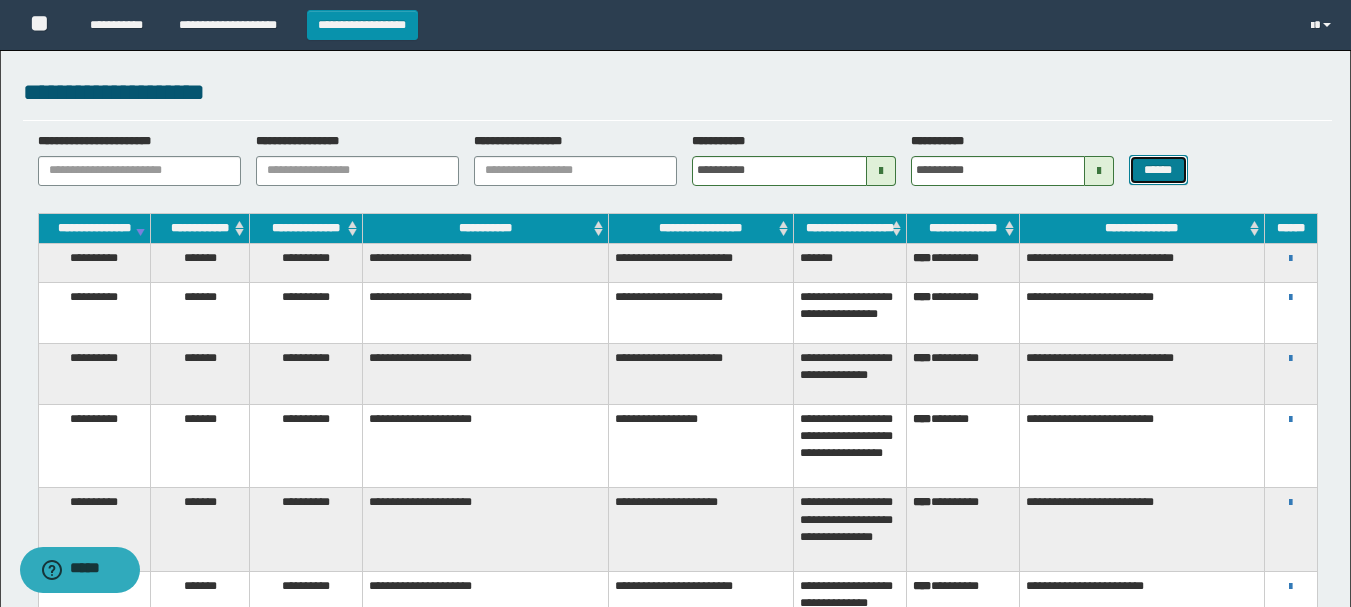 click on "******" at bounding box center [1158, 170] 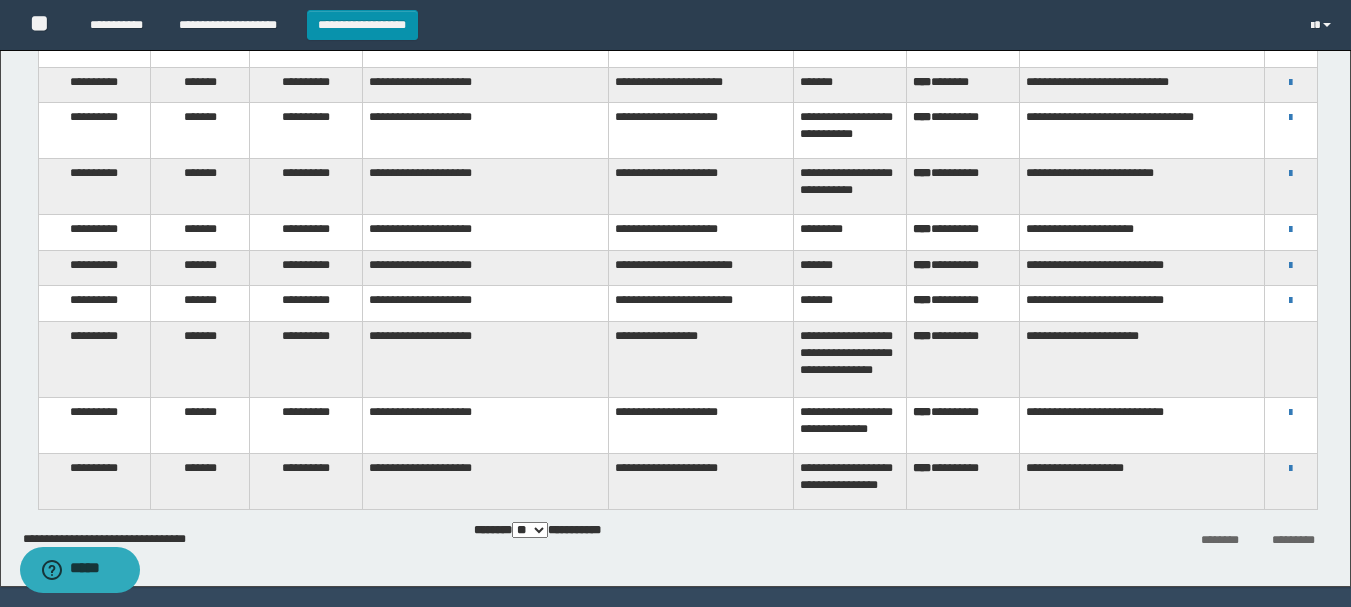 scroll, scrollTop: 242, scrollLeft: 0, axis: vertical 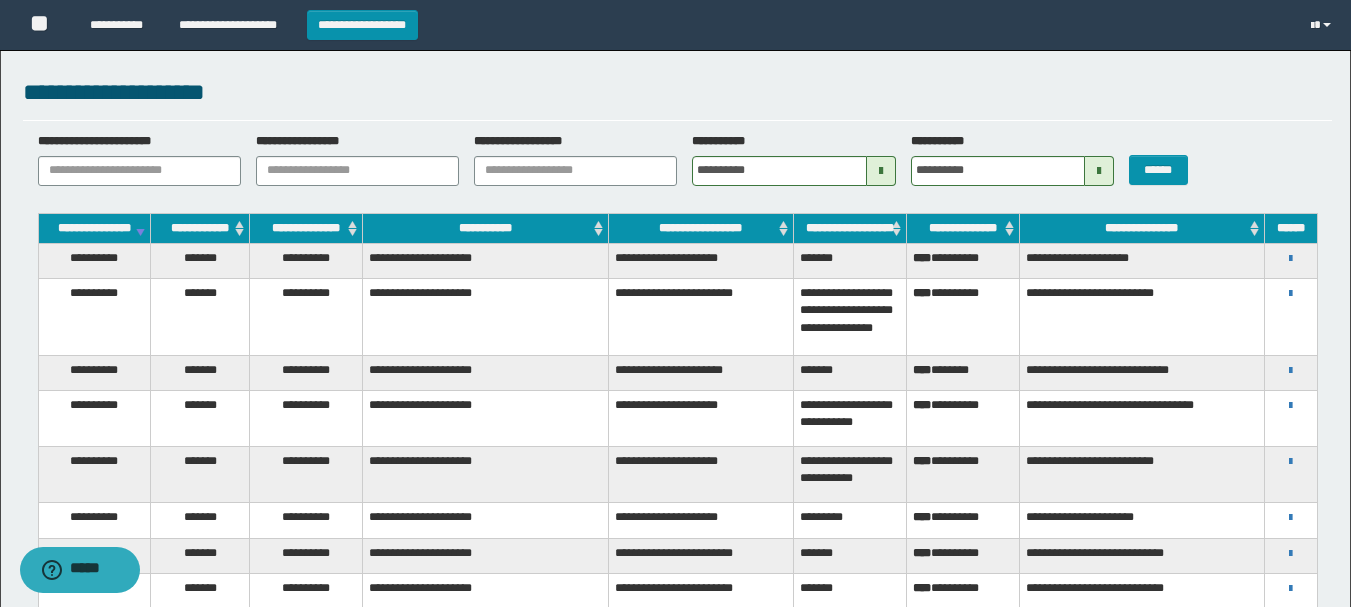 click at bounding box center [881, 171] 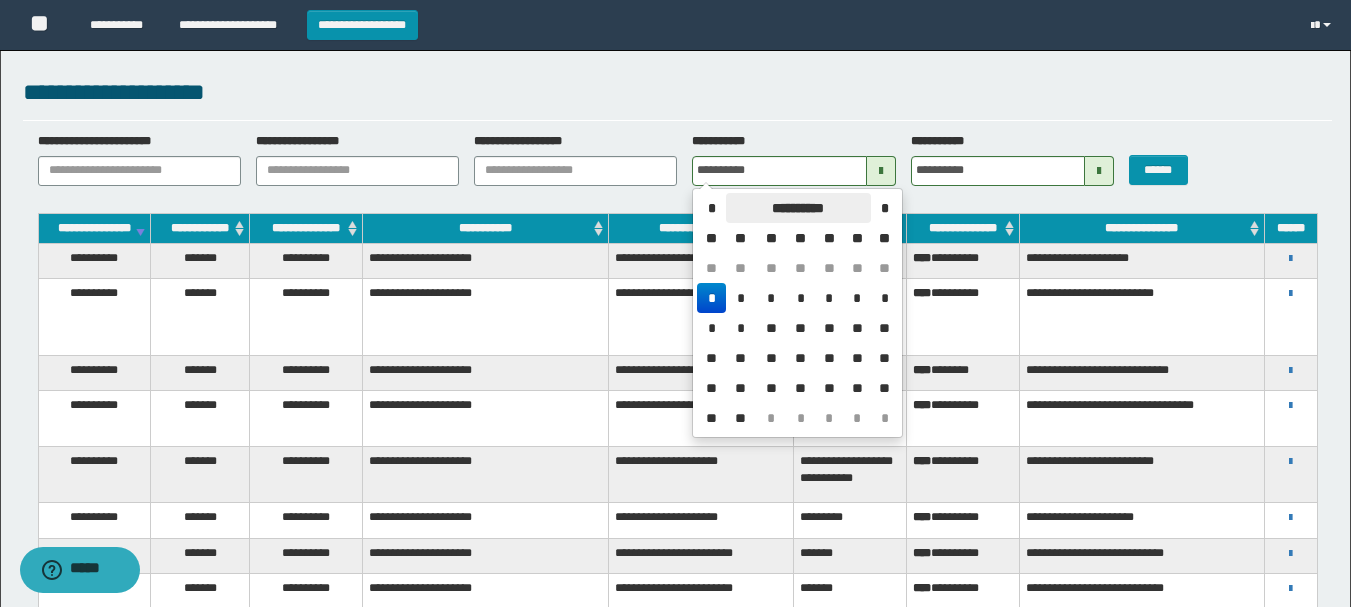 click on "**********" at bounding box center [798, 208] 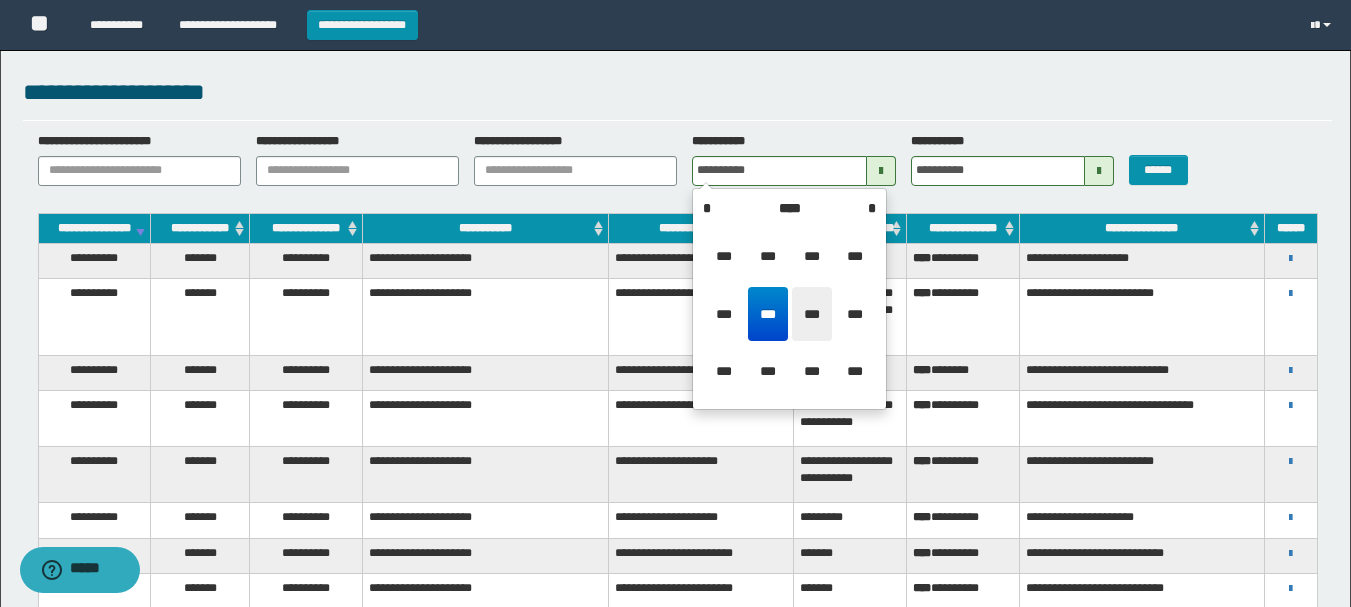 click on "***" at bounding box center [812, 314] 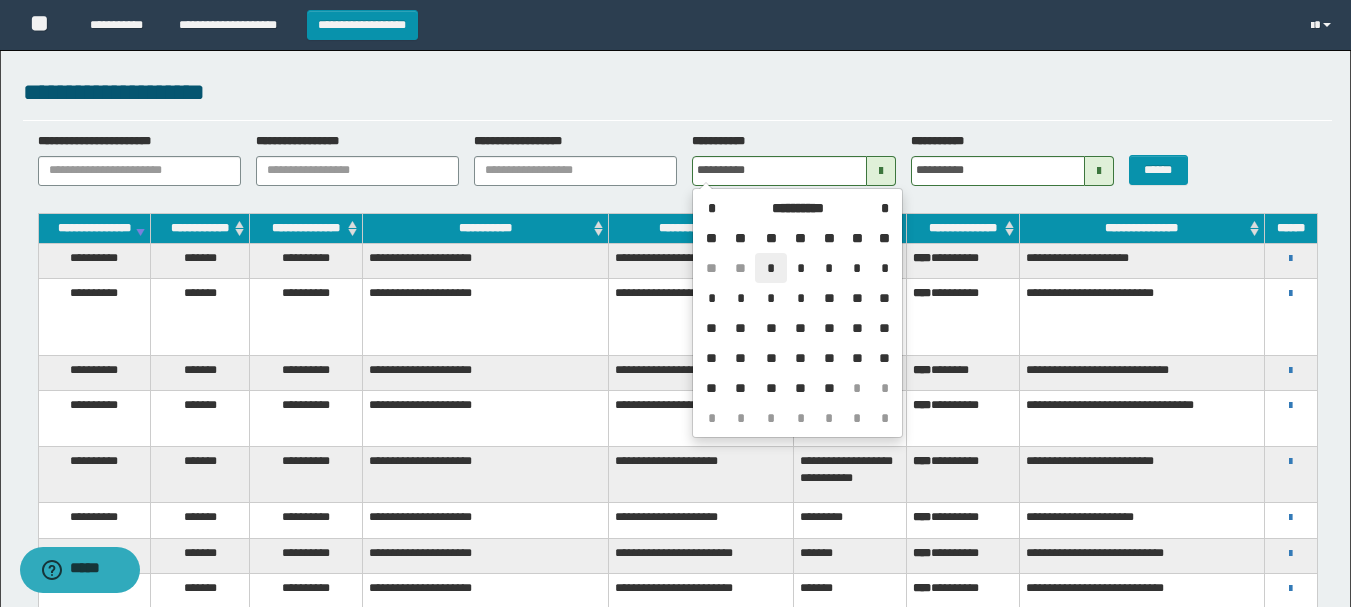 click on "*" at bounding box center [771, 268] 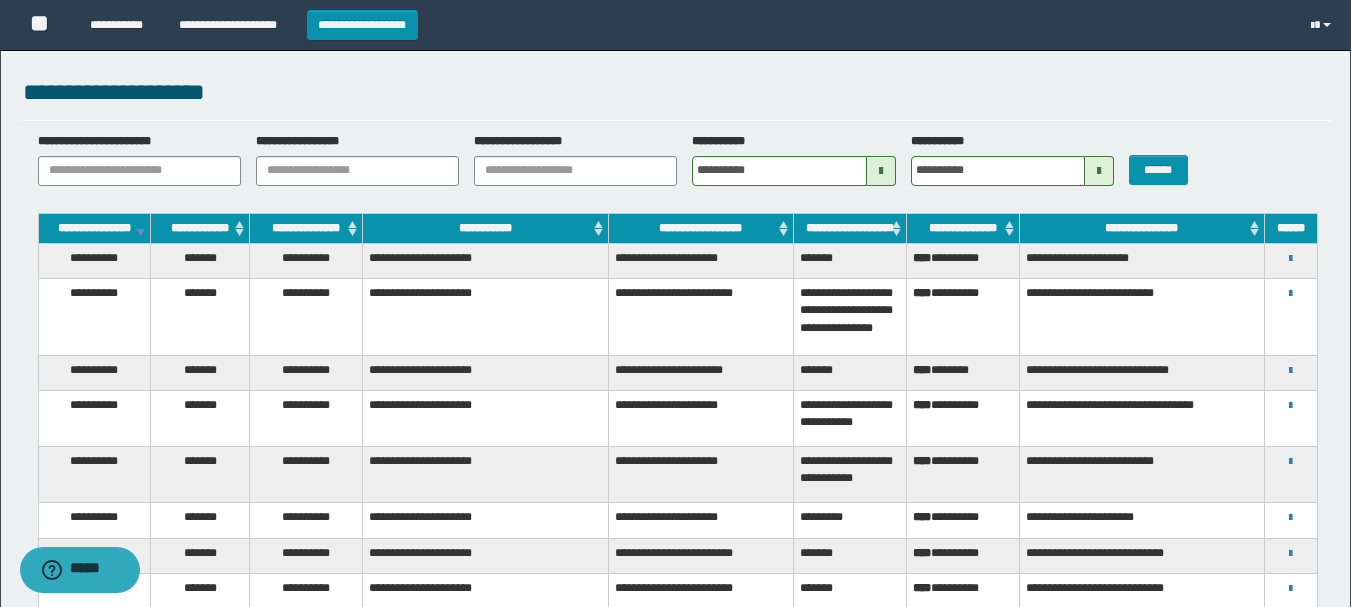 click at bounding box center [1099, 171] 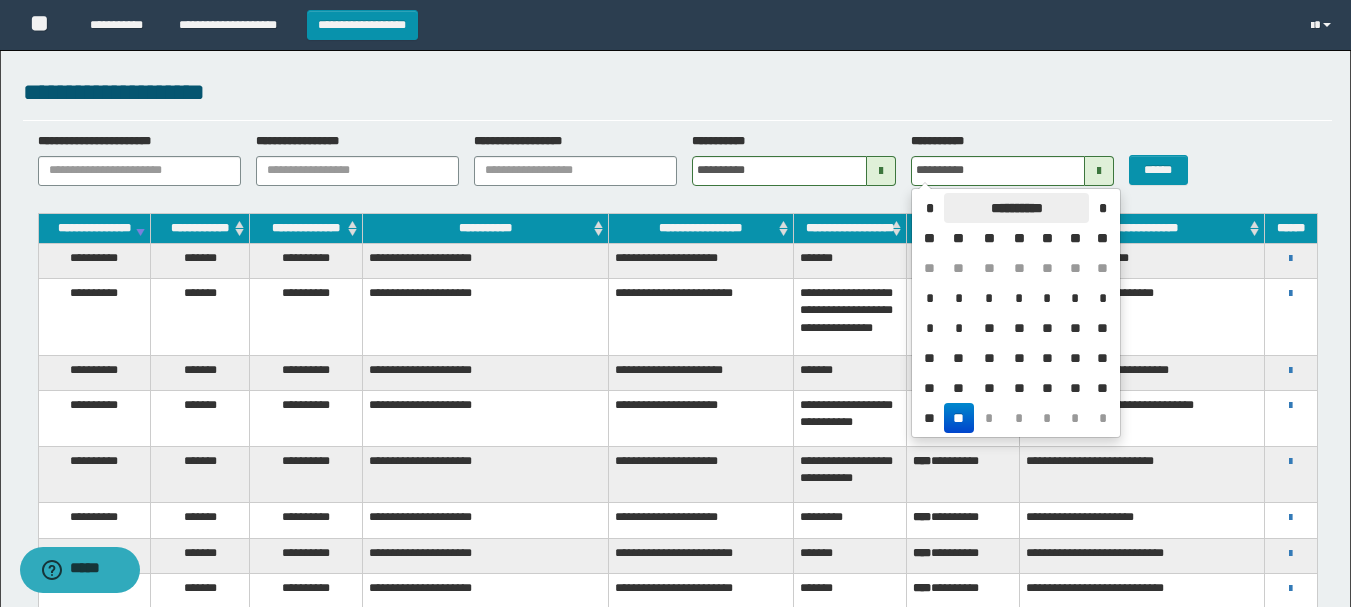 click on "**********" at bounding box center [1016, 208] 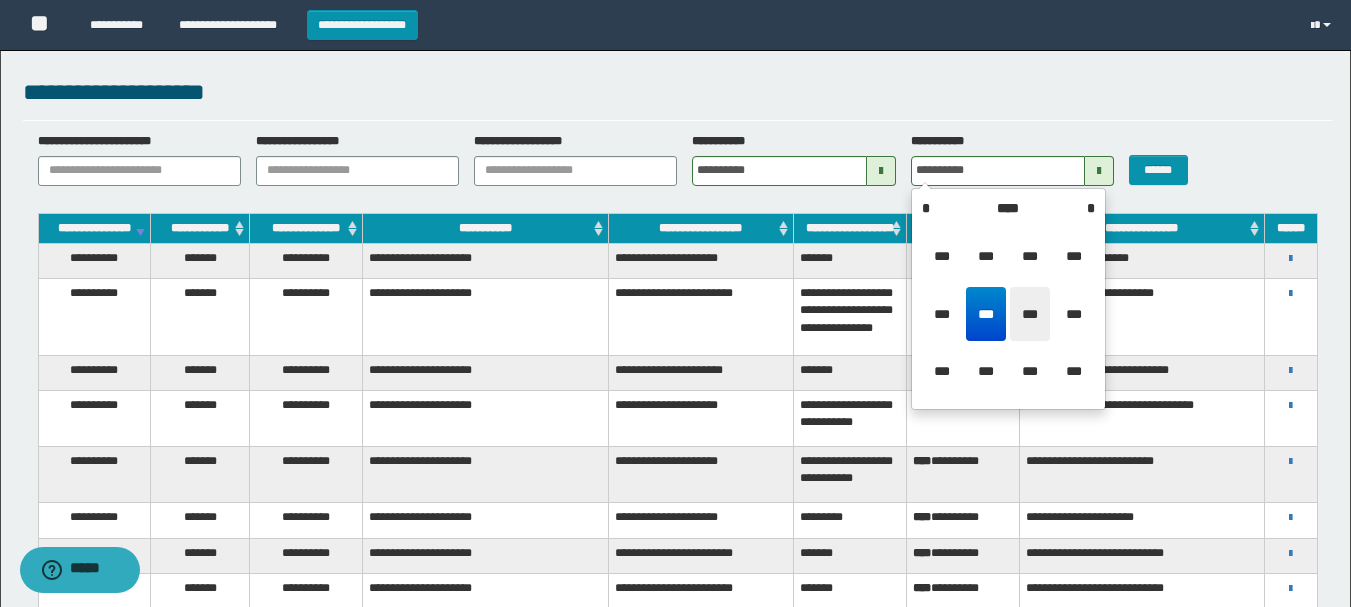 click on "***" at bounding box center [1030, 314] 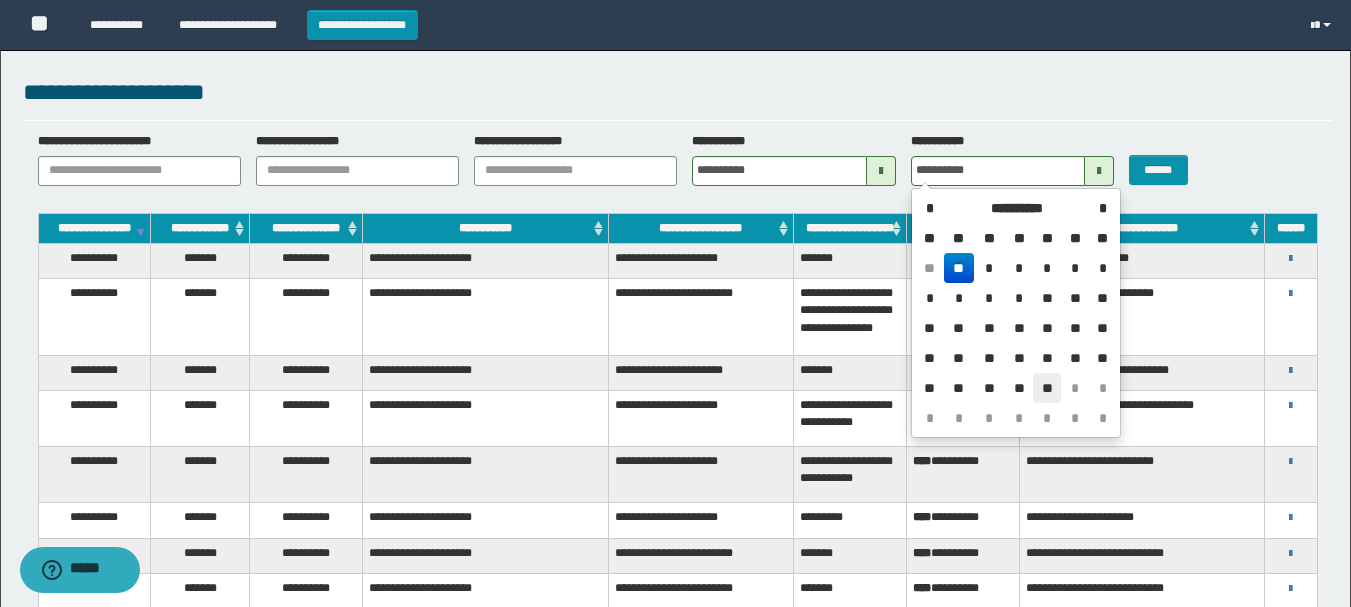click on "**" at bounding box center [1047, 388] 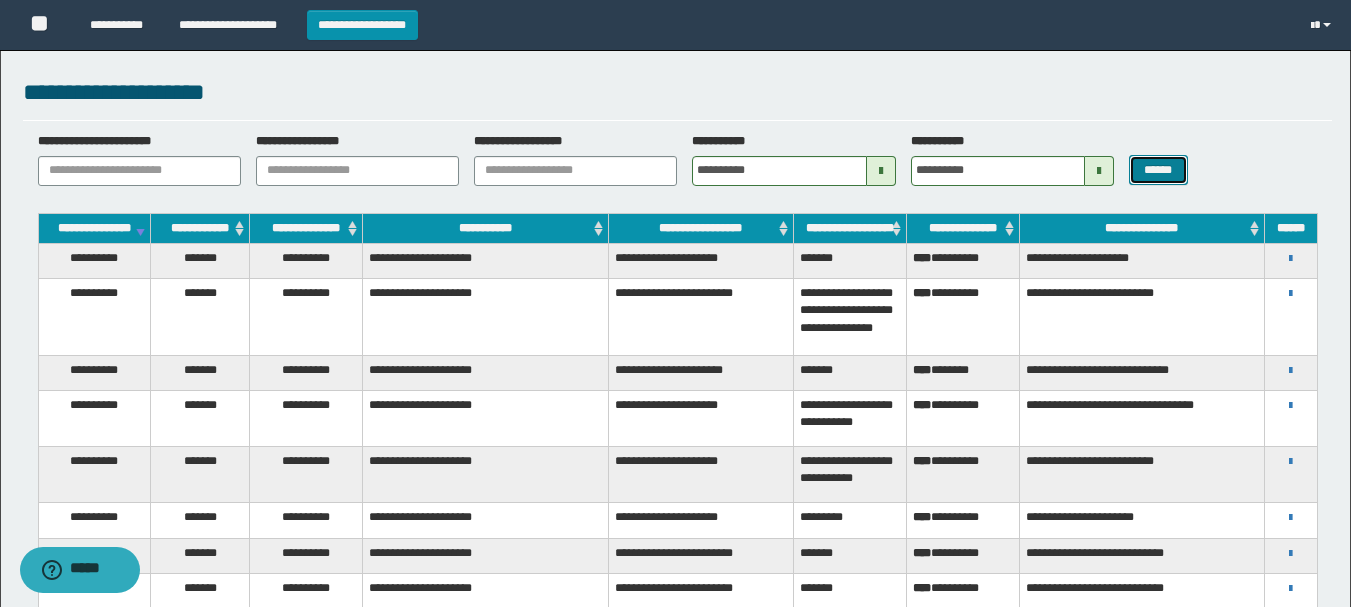 click on "******" at bounding box center (1158, 170) 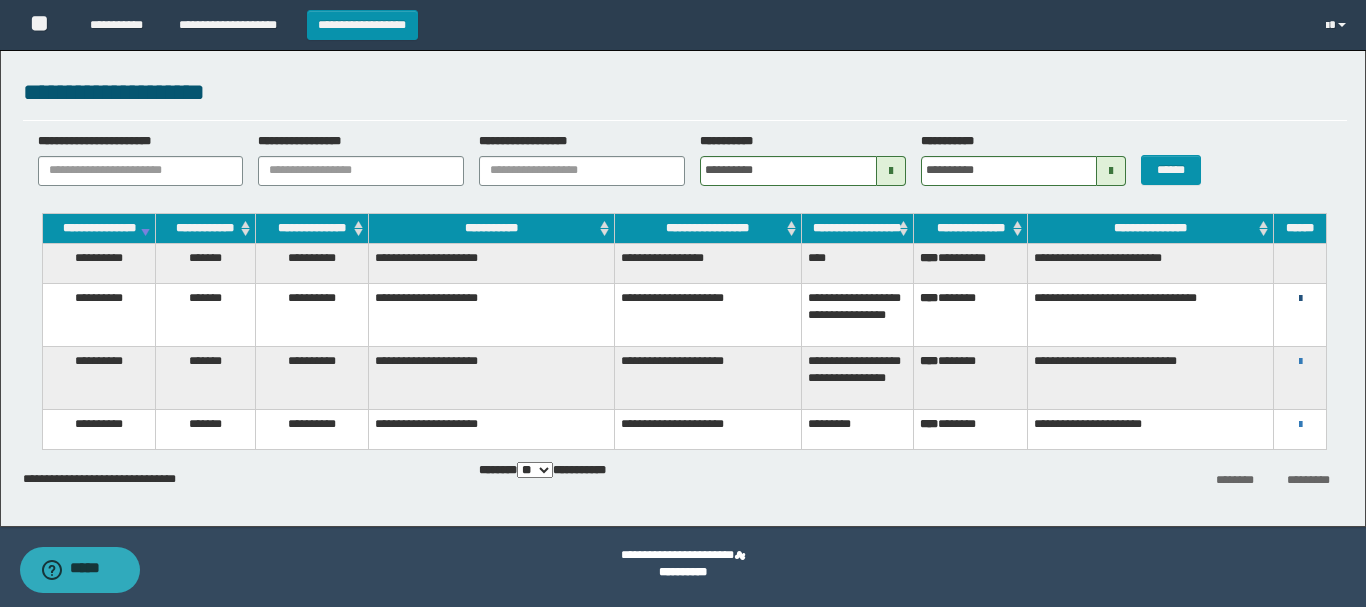 click at bounding box center (1300, 299) 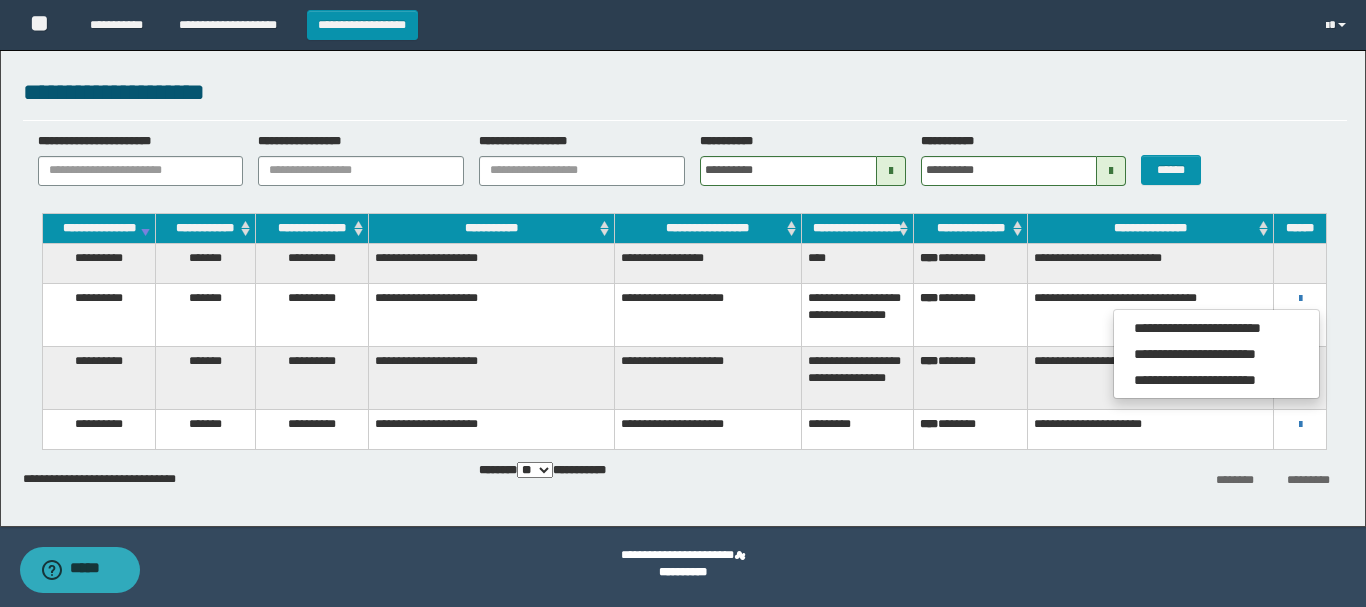 click on "**********" at bounding box center [685, 166] 